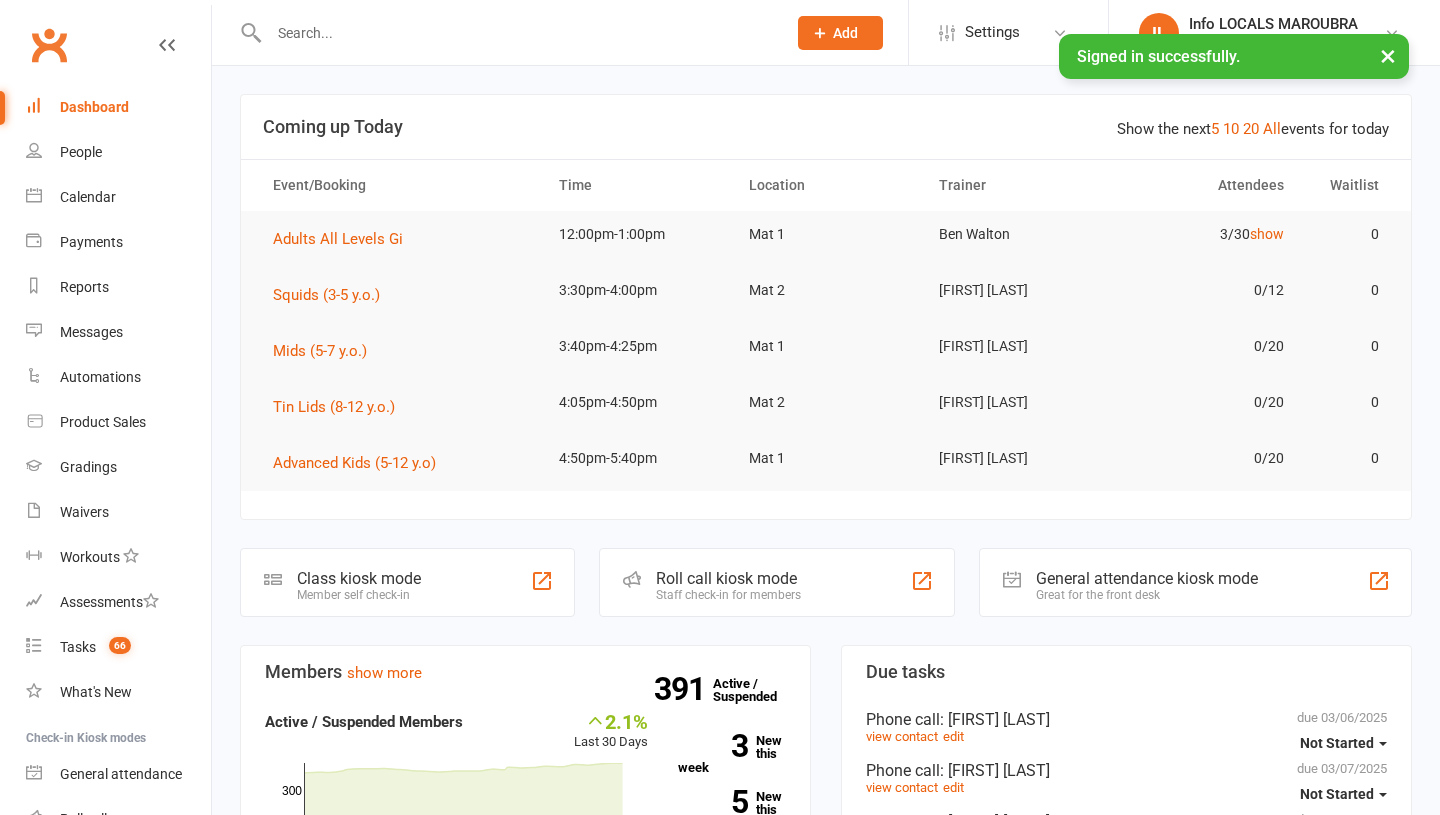 scroll, scrollTop: 0, scrollLeft: 0, axis: both 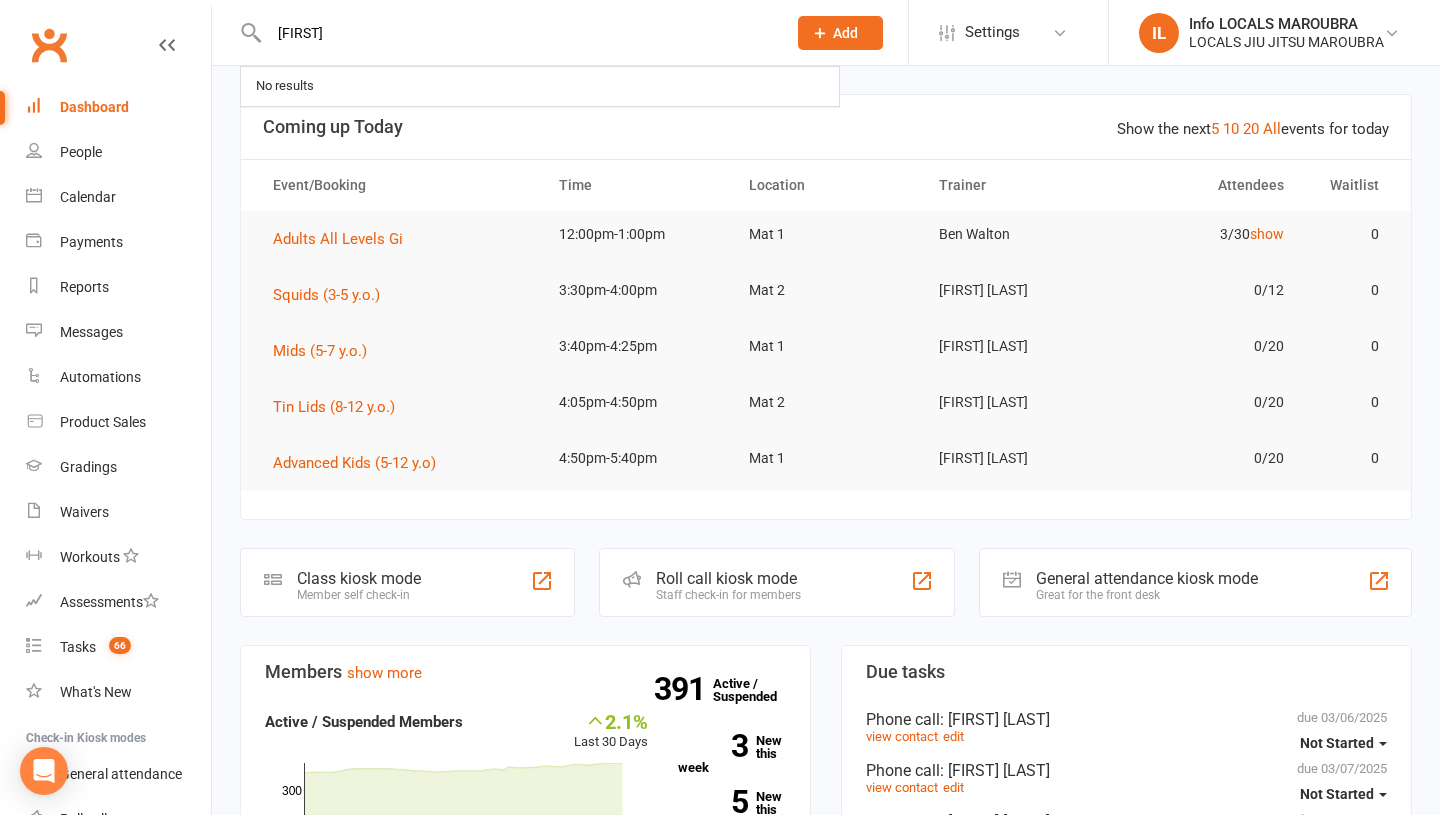 type on "[FIRST]" 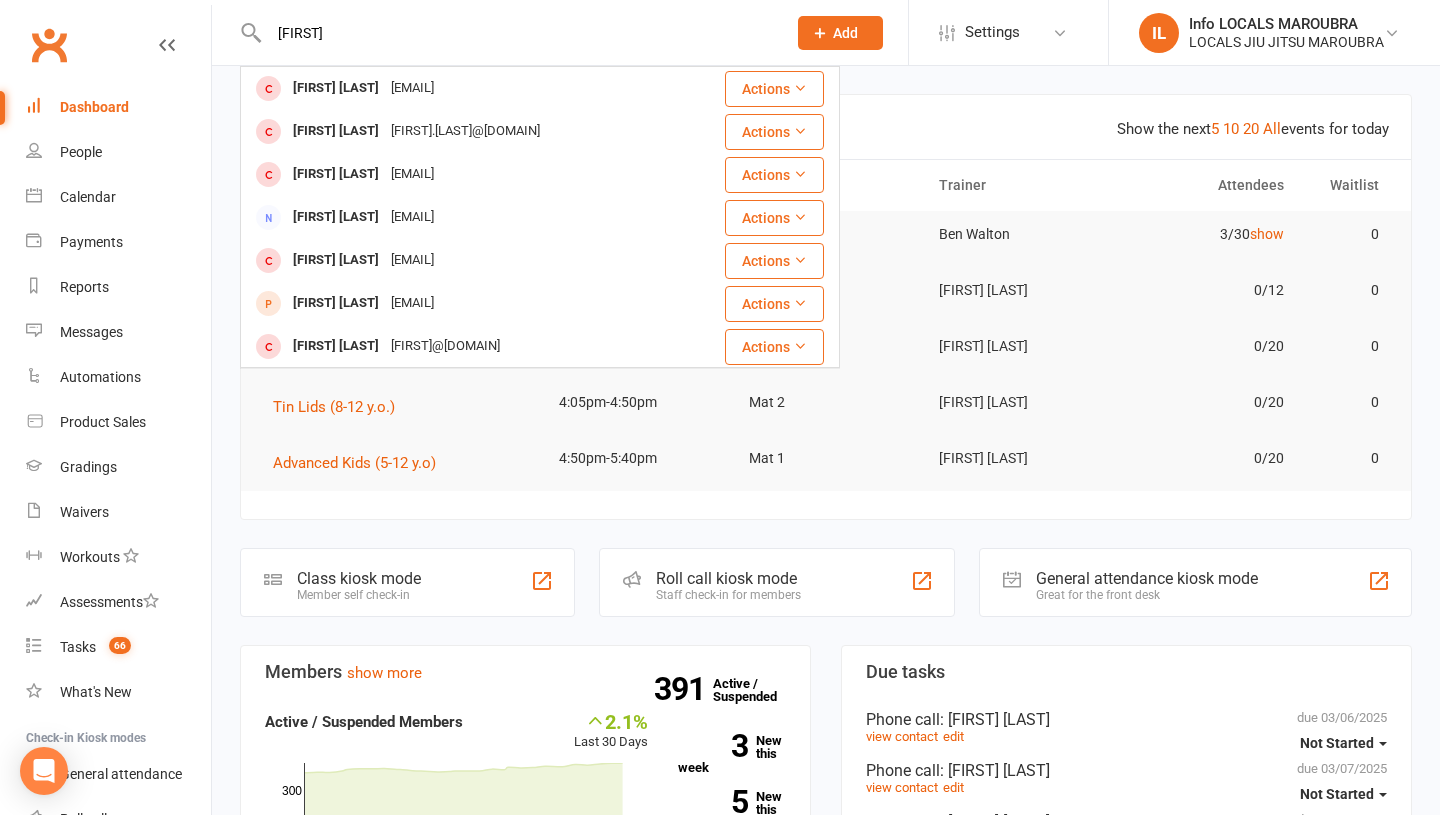drag, startPoint x: 328, startPoint y: 37, endPoint x: 278, endPoint y: 36, distance: 50.01 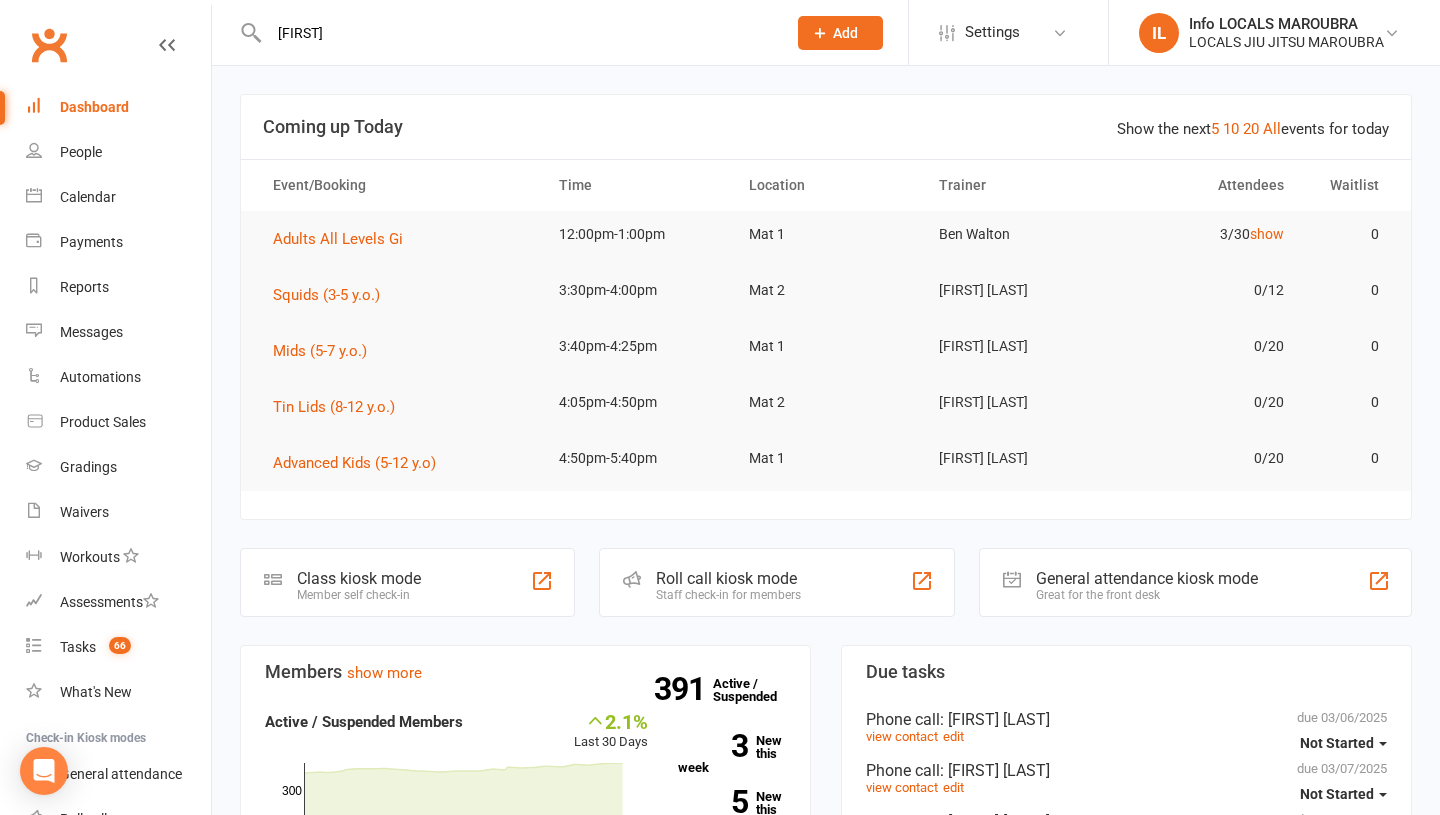 type 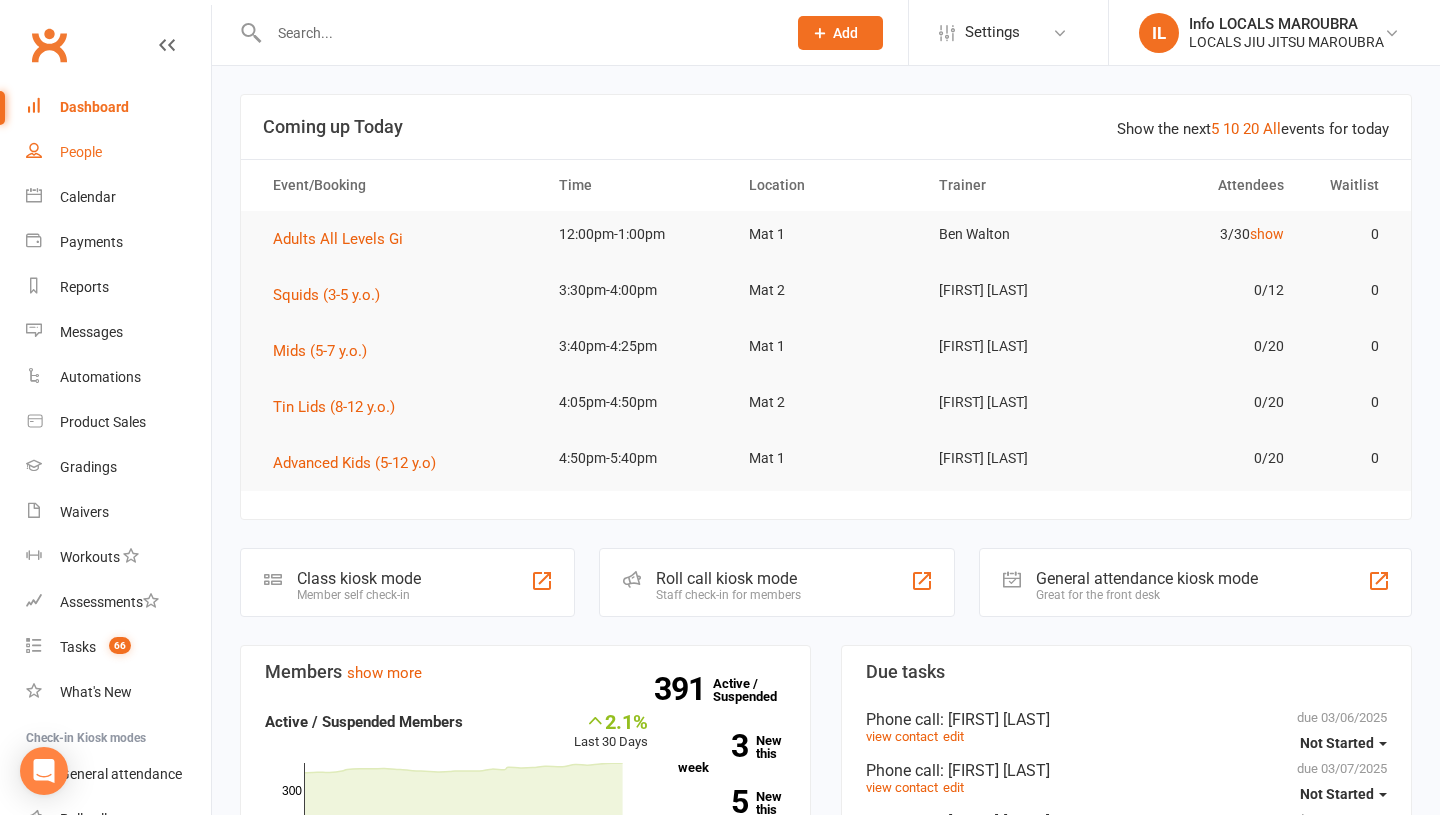 click on "People" at bounding box center [81, 152] 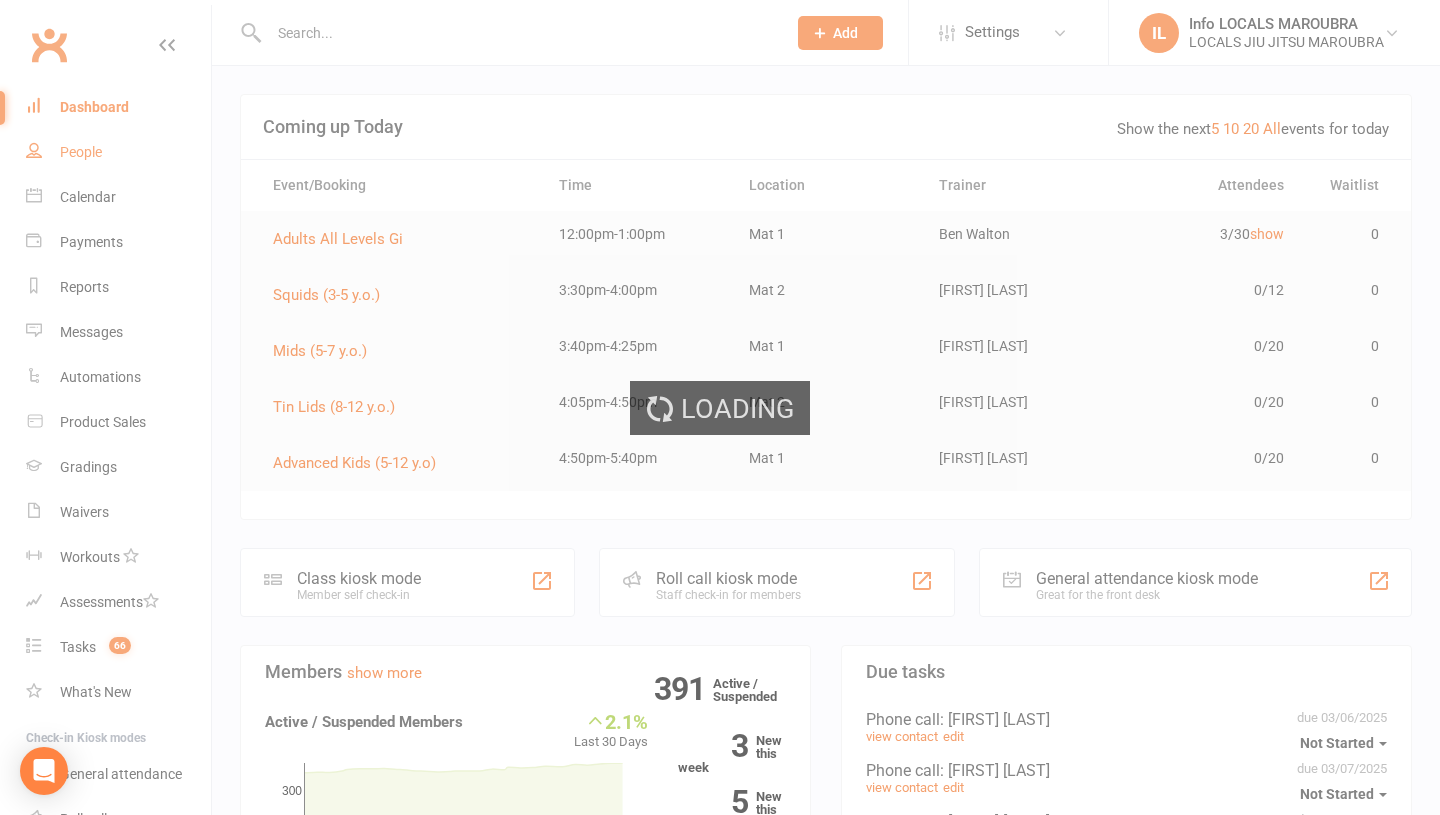 select on "100" 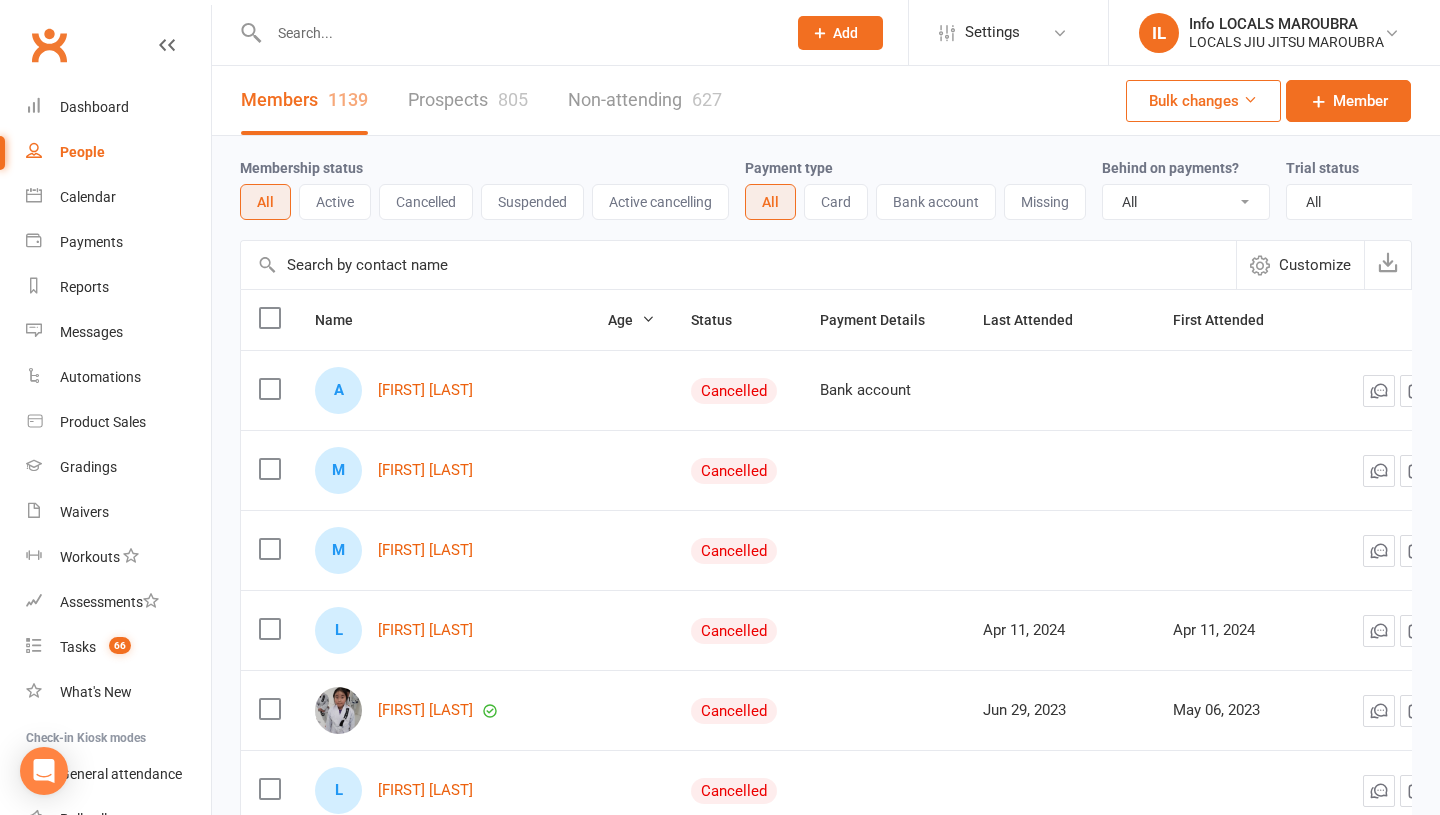 click at bounding box center (517, 33) 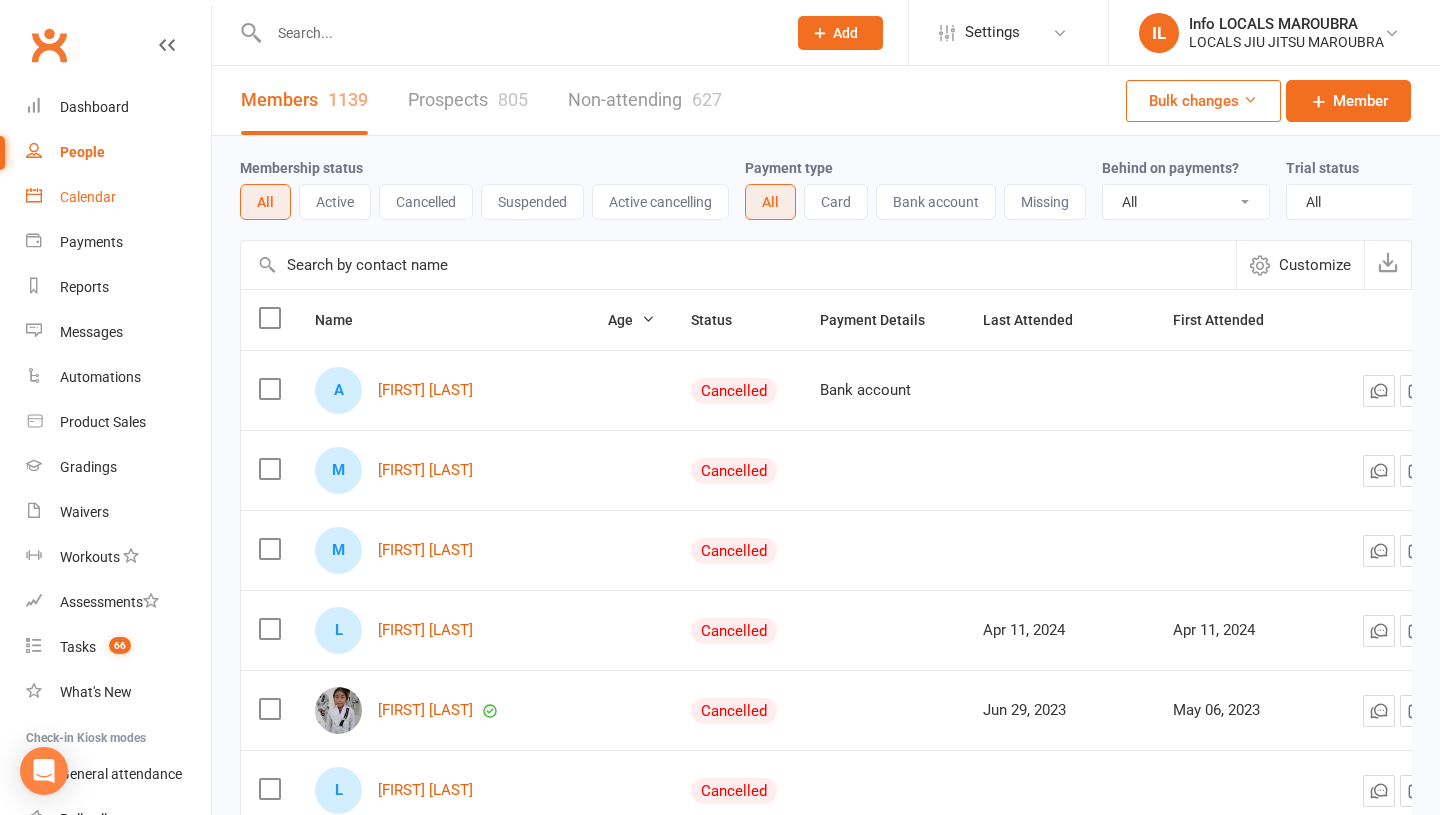 click on "Calendar" at bounding box center [88, 197] 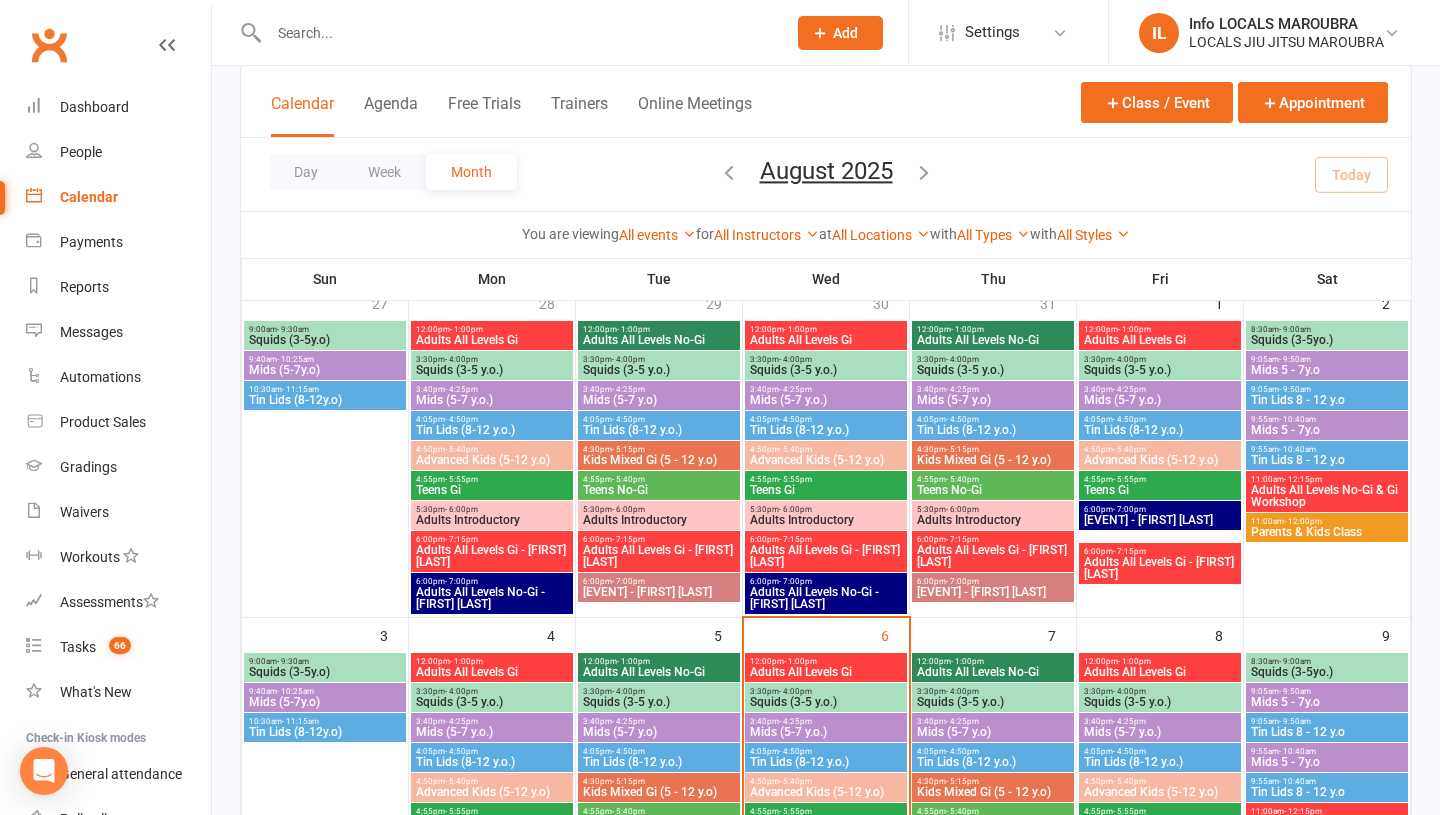scroll, scrollTop: 118, scrollLeft: 0, axis: vertical 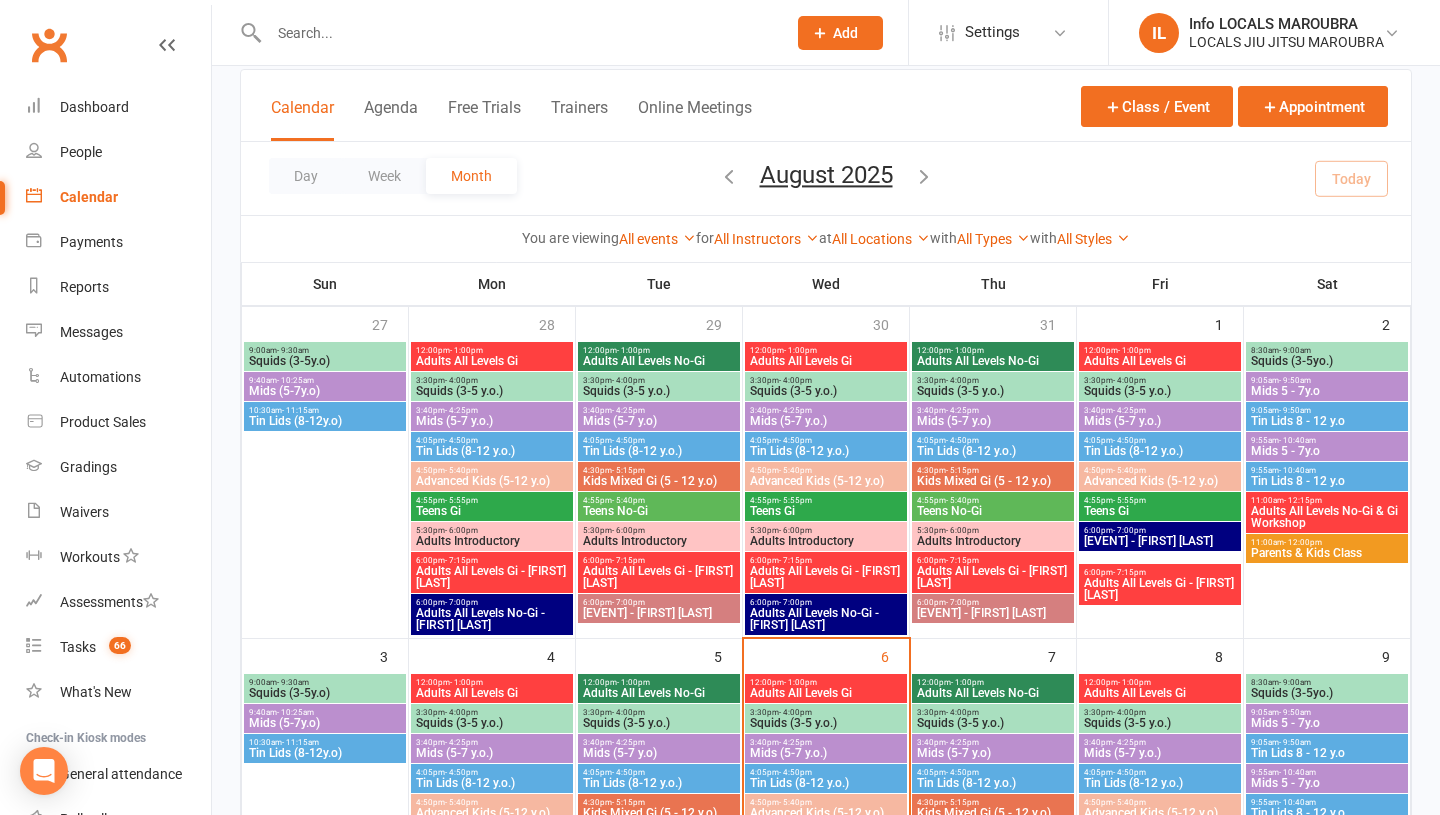 click on "Advanced Kids (5-12 y.o)" at bounding box center [492, 481] 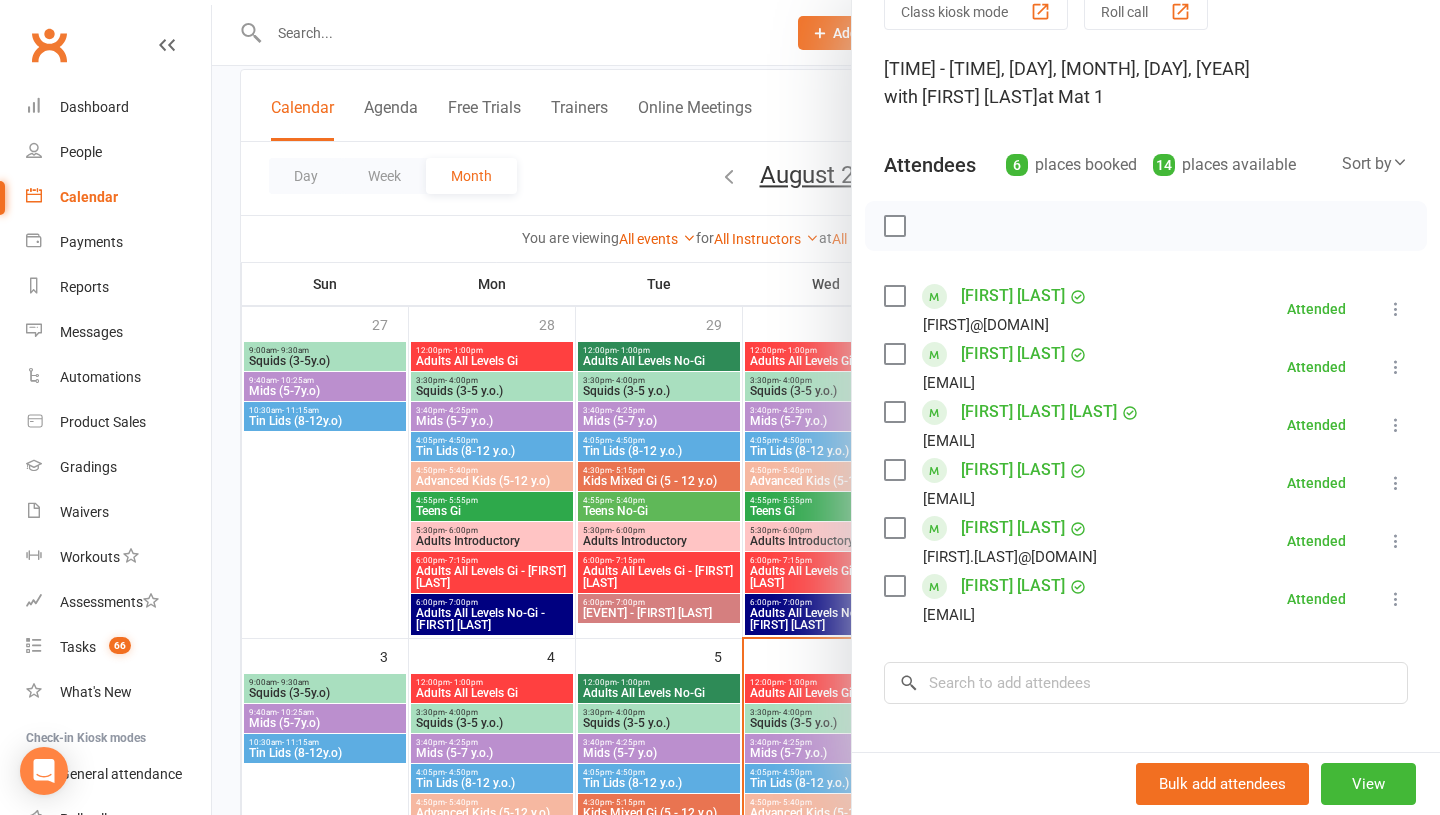 scroll, scrollTop: 91, scrollLeft: 0, axis: vertical 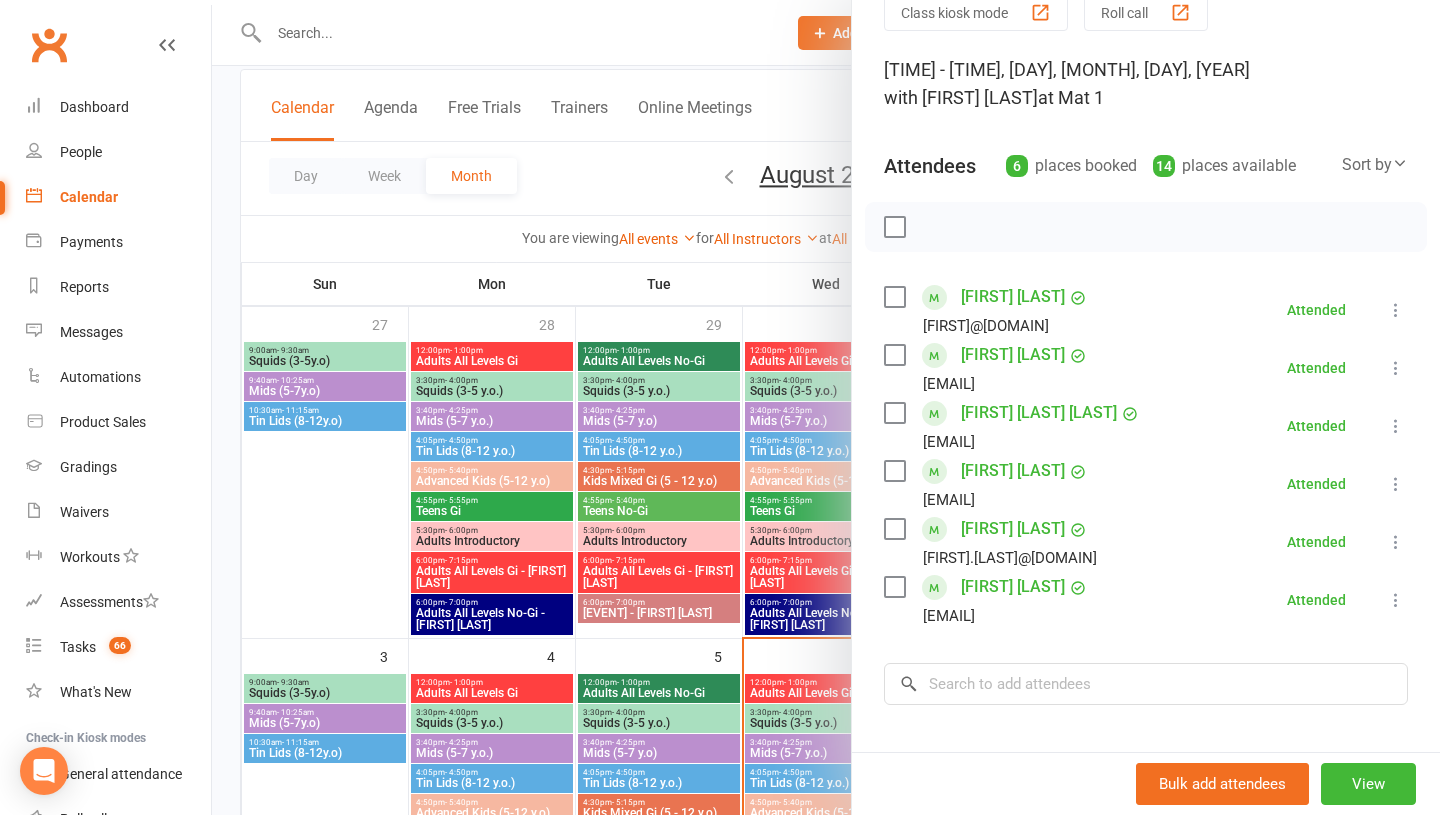 click at bounding box center [826, 407] 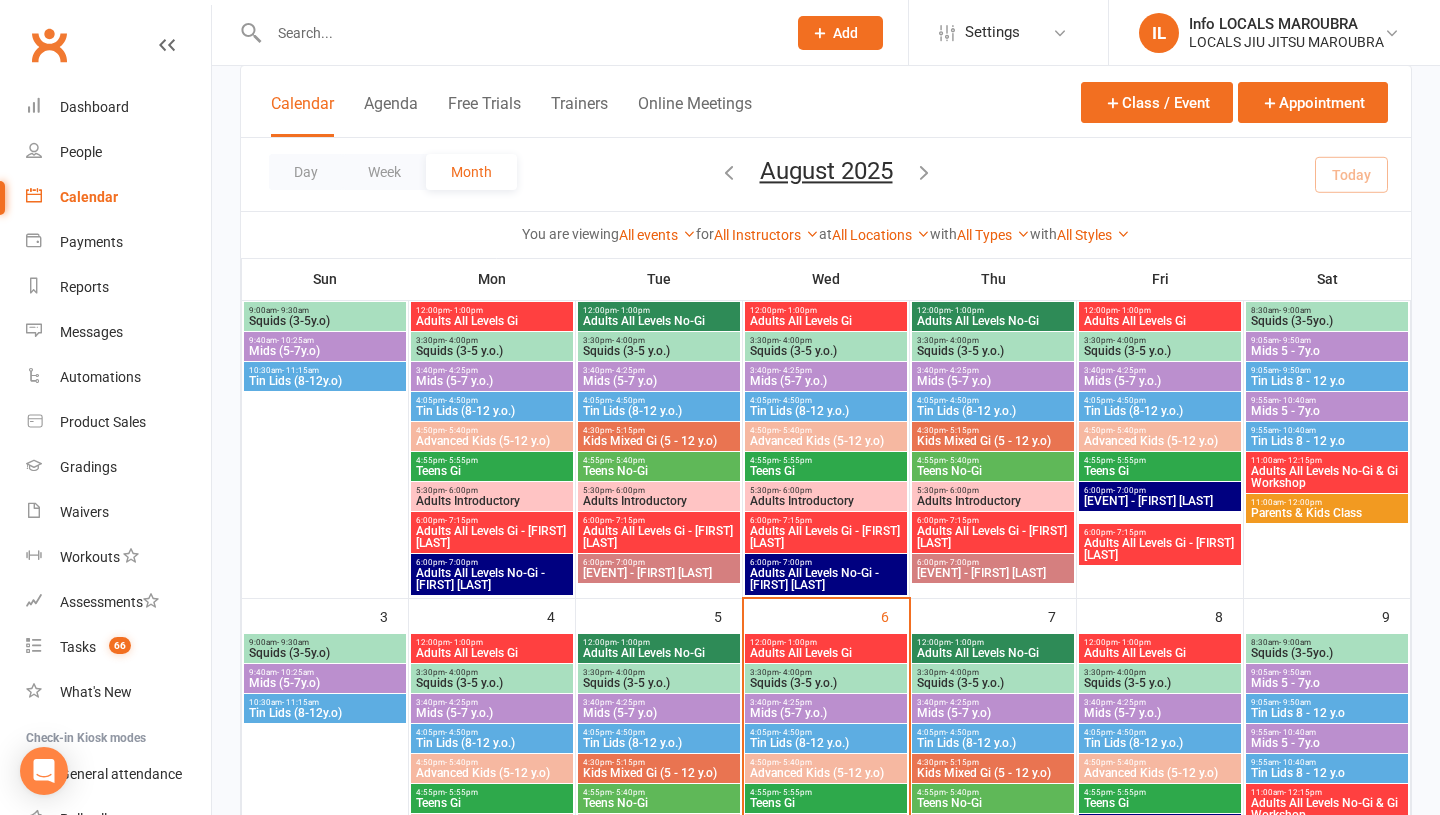 scroll, scrollTop: 160, scrollLeft: 0, axis: vertical 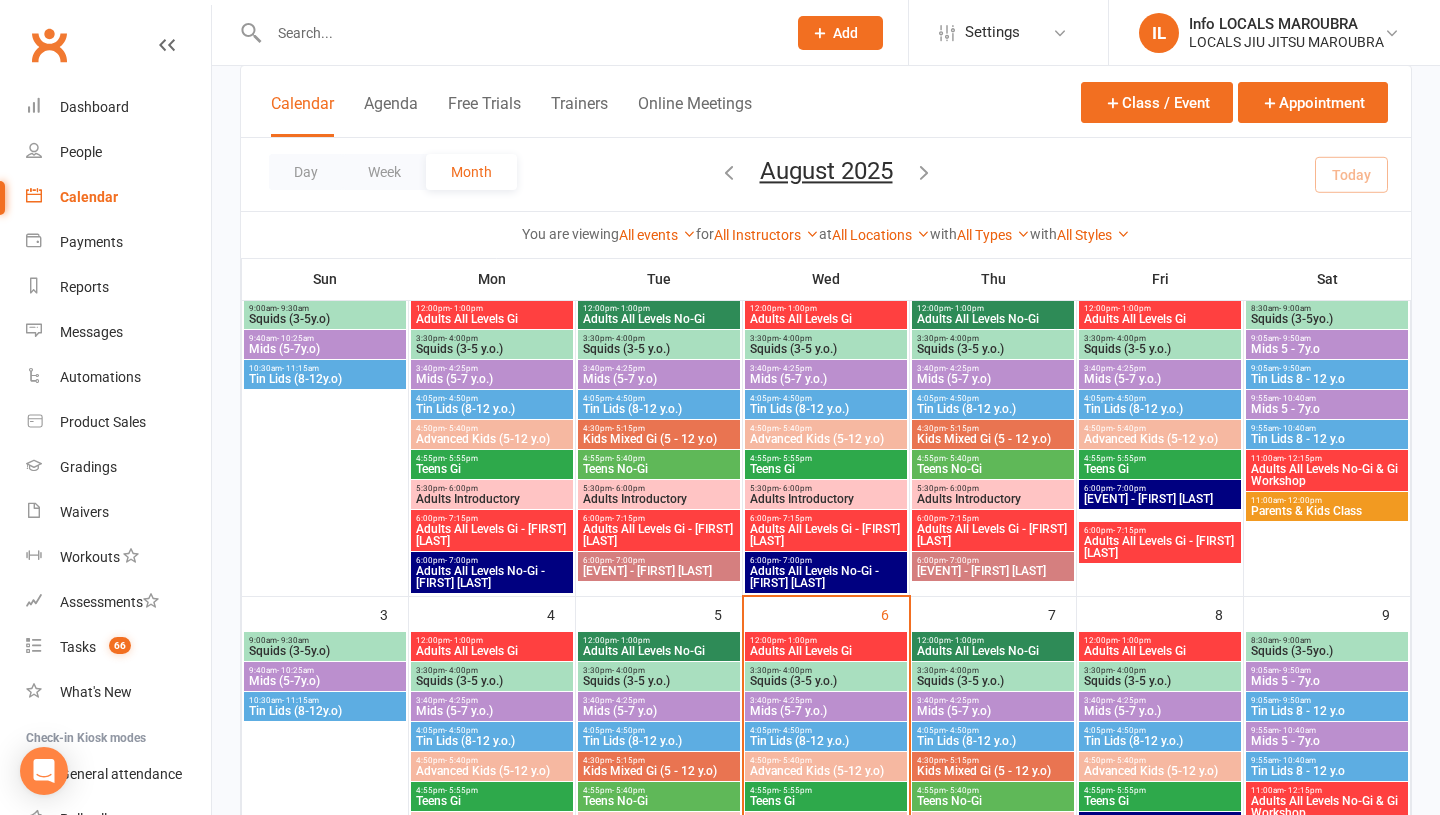 click on "Tin Lids (8-12 y.o.)" at bounding box center (1160, 409) 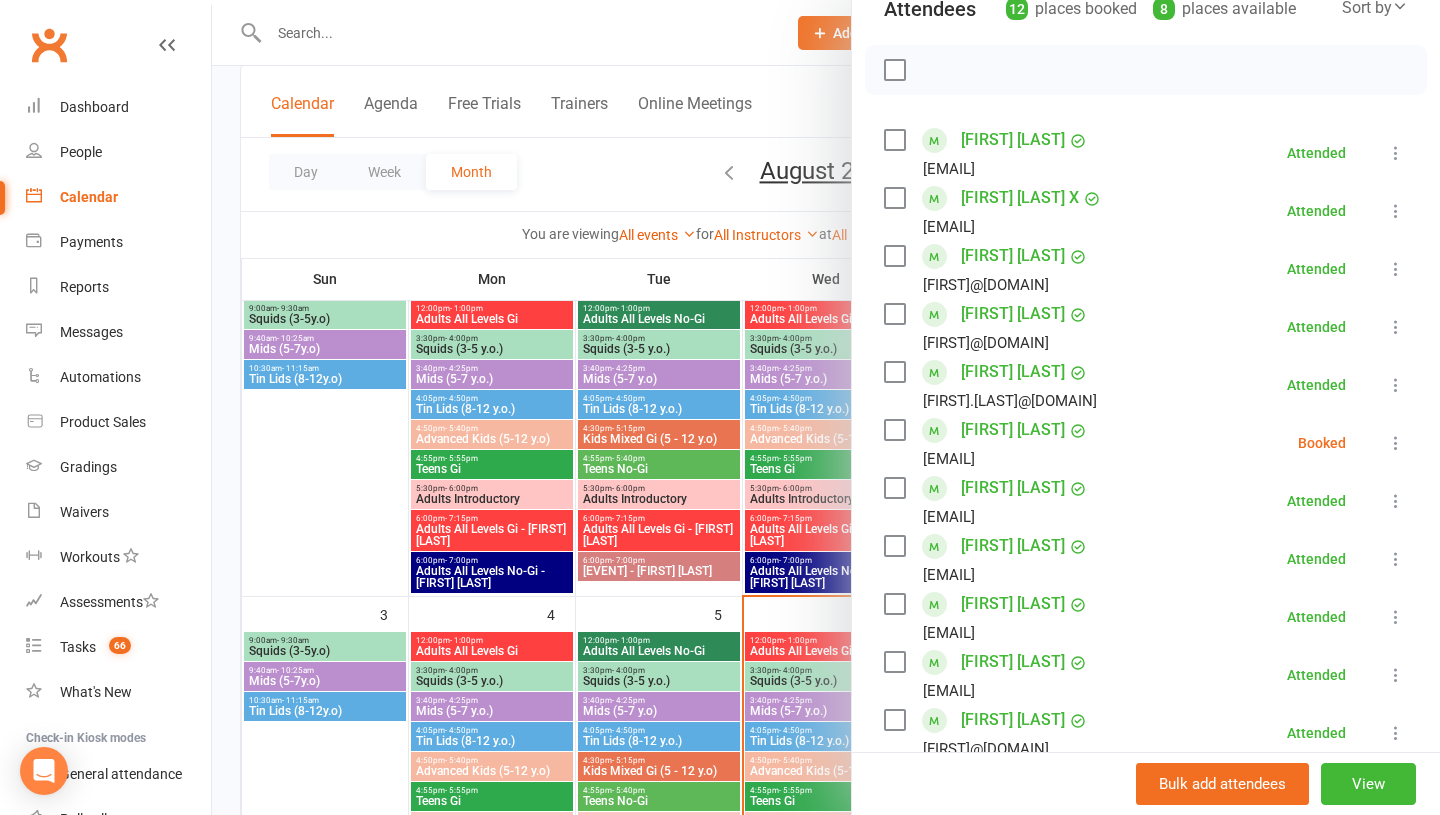 scroll, scrollTop: 247, scrollLeft: 0, axis: vertical 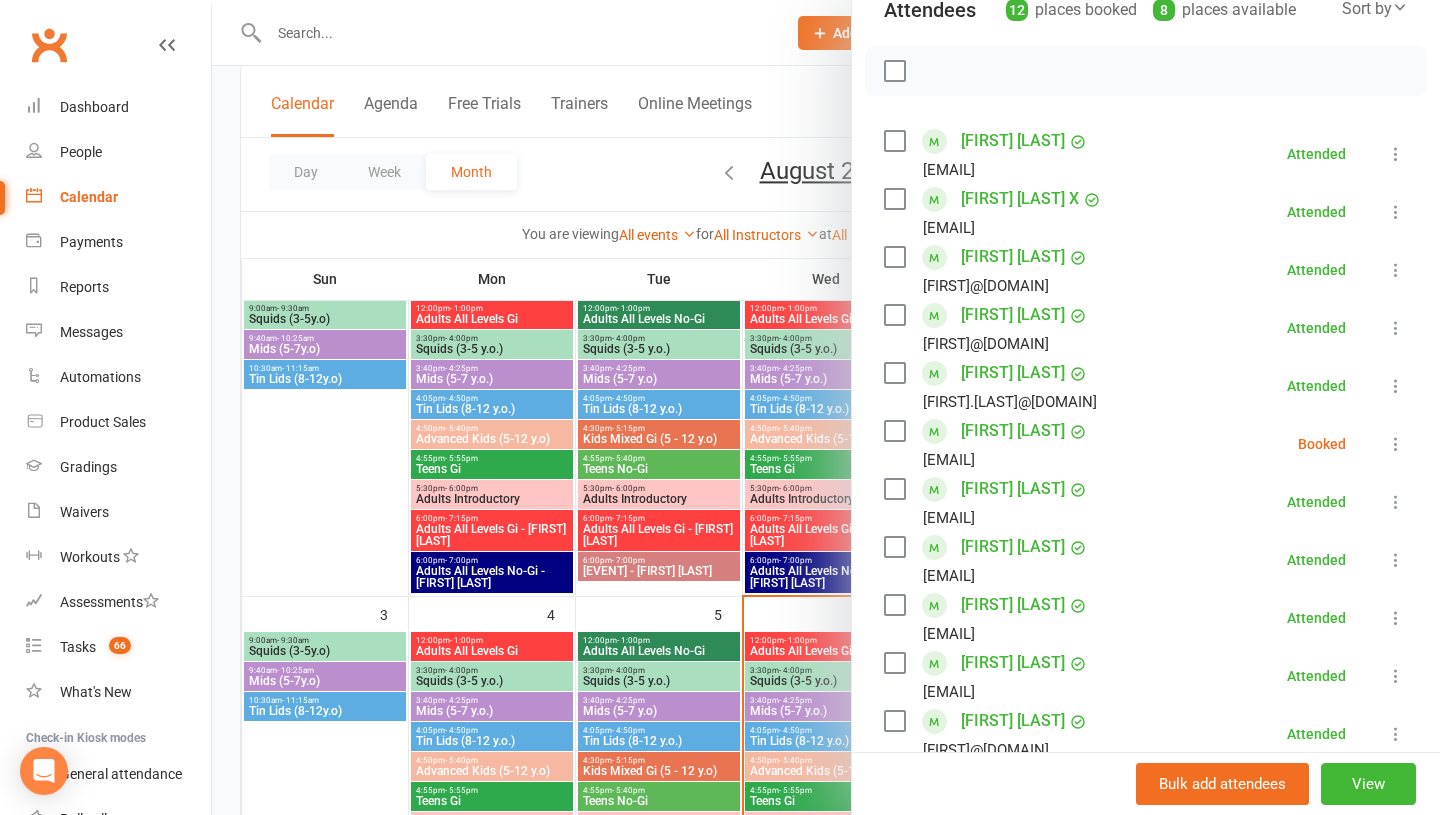 click at bounding box center [826, 407] 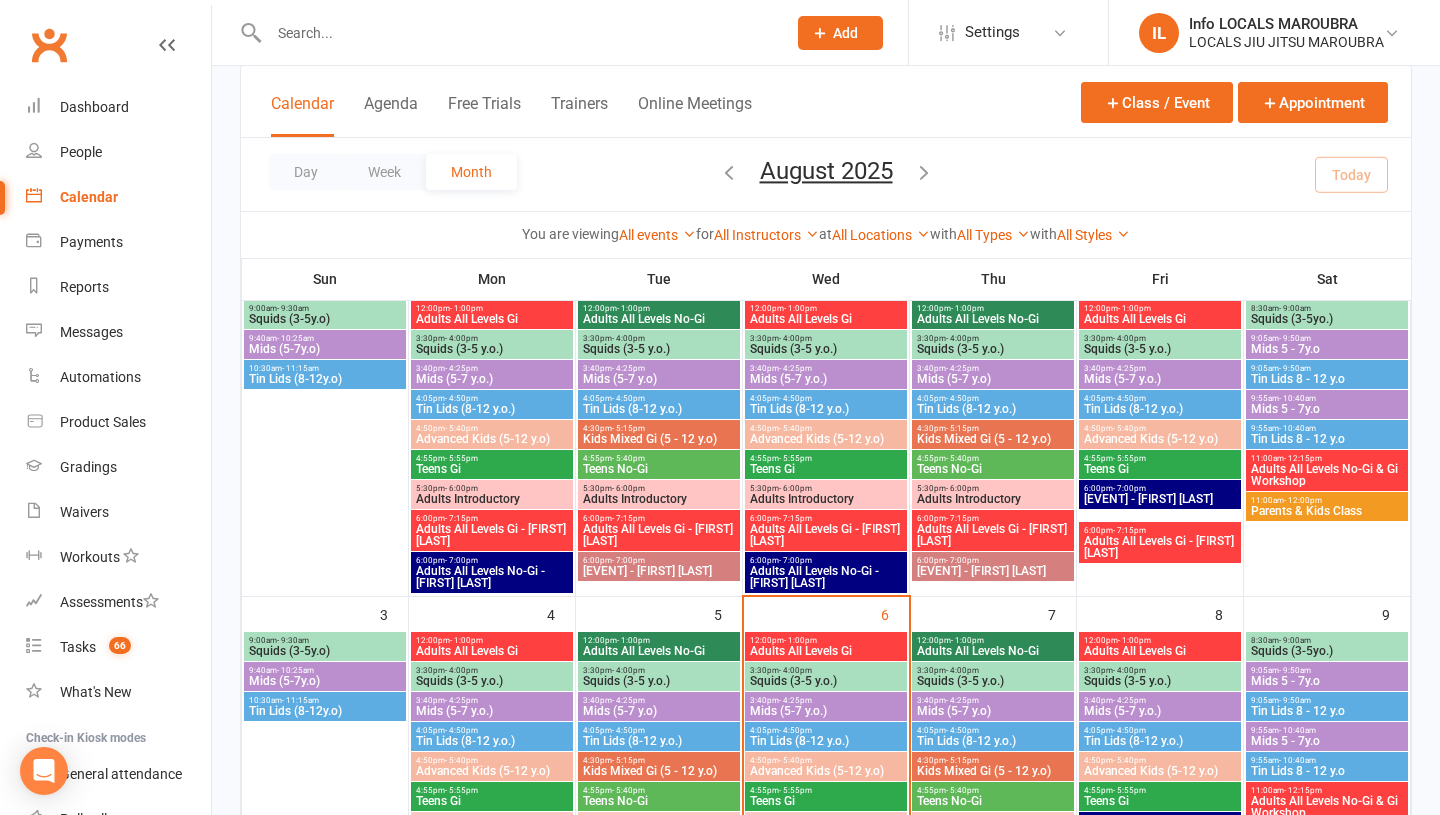 click on "Tin Lids (8-12 y.o.)" at bounding box center (826, 409) 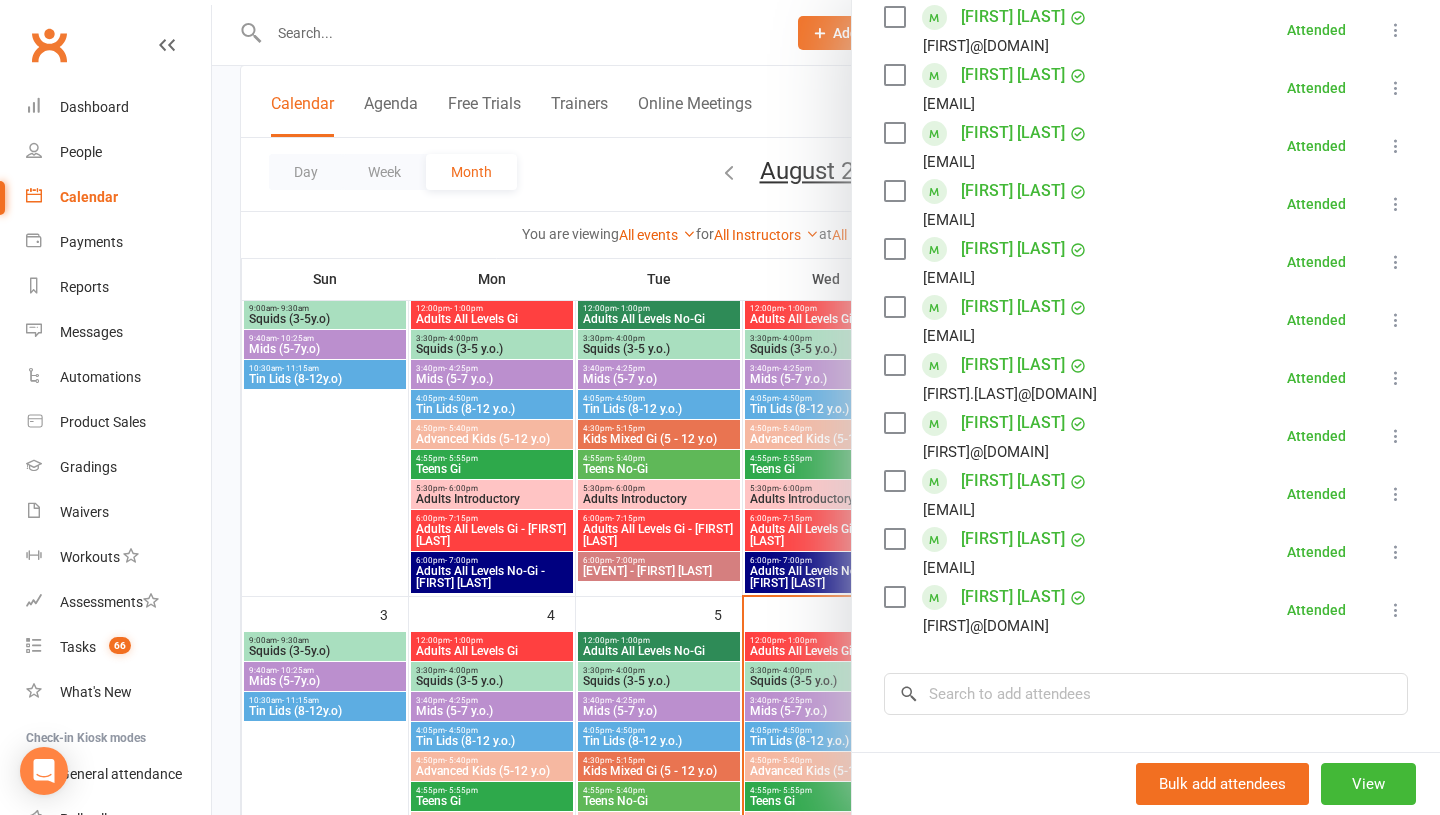 scroll, scrollTop: 430, scrollLeft: 0, axis: vertical 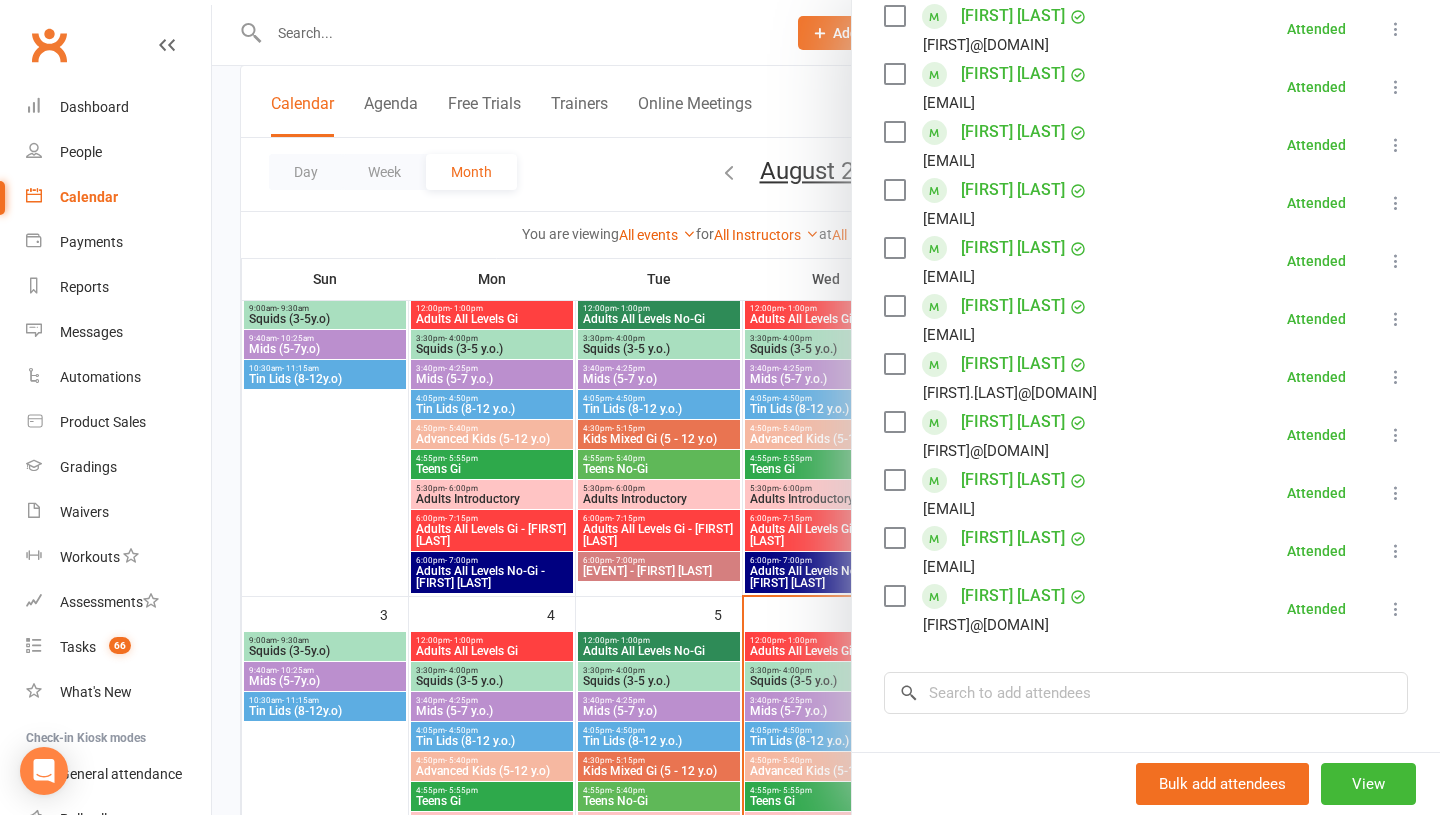 click at bounding box center (826, 407) 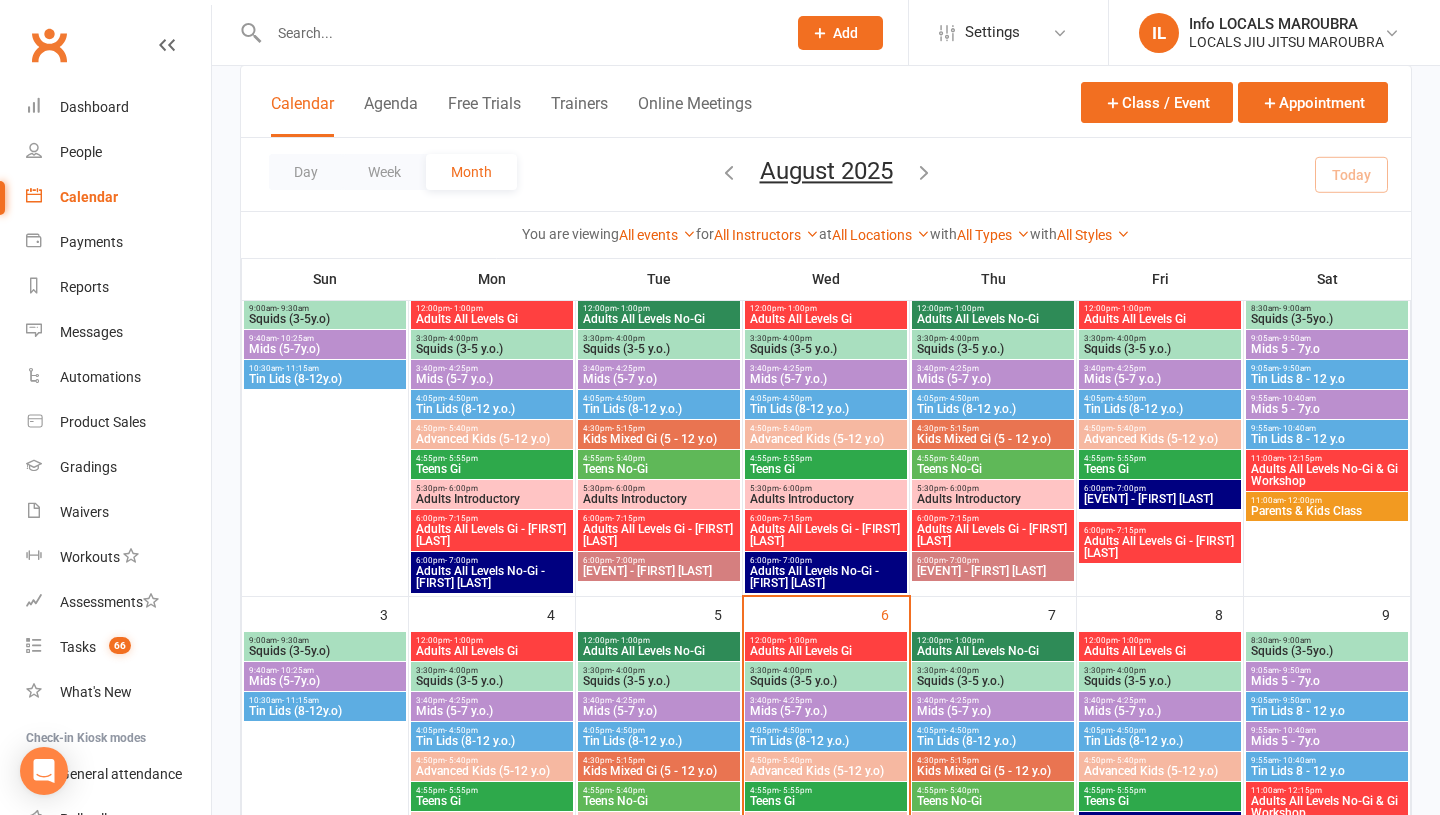 click on "Tin Lids (8-12 y.o.)" at bounding box center (492, 409) 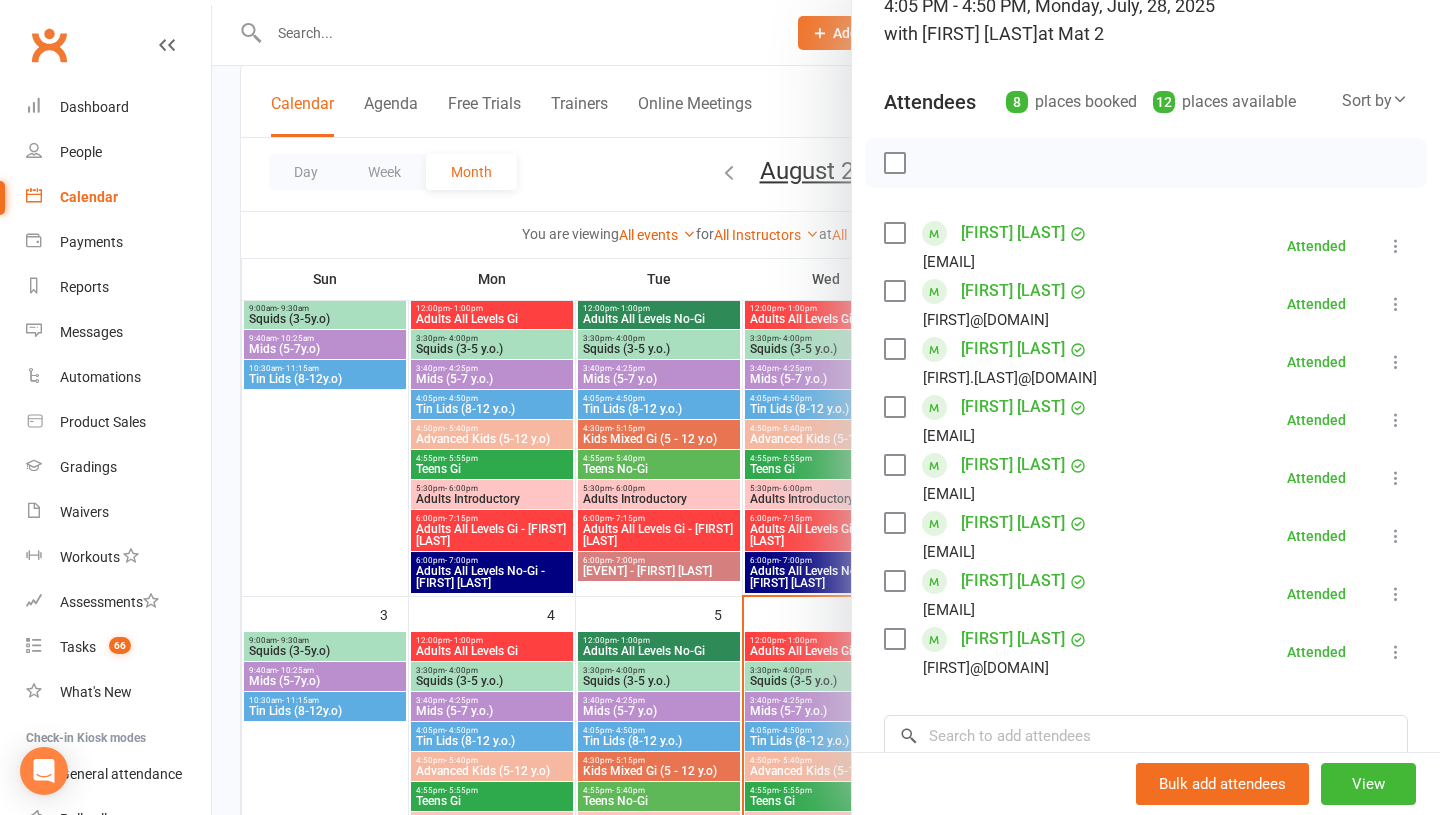 scroll, scrollTop: 154, scrollLeft: 0, axis: vertical 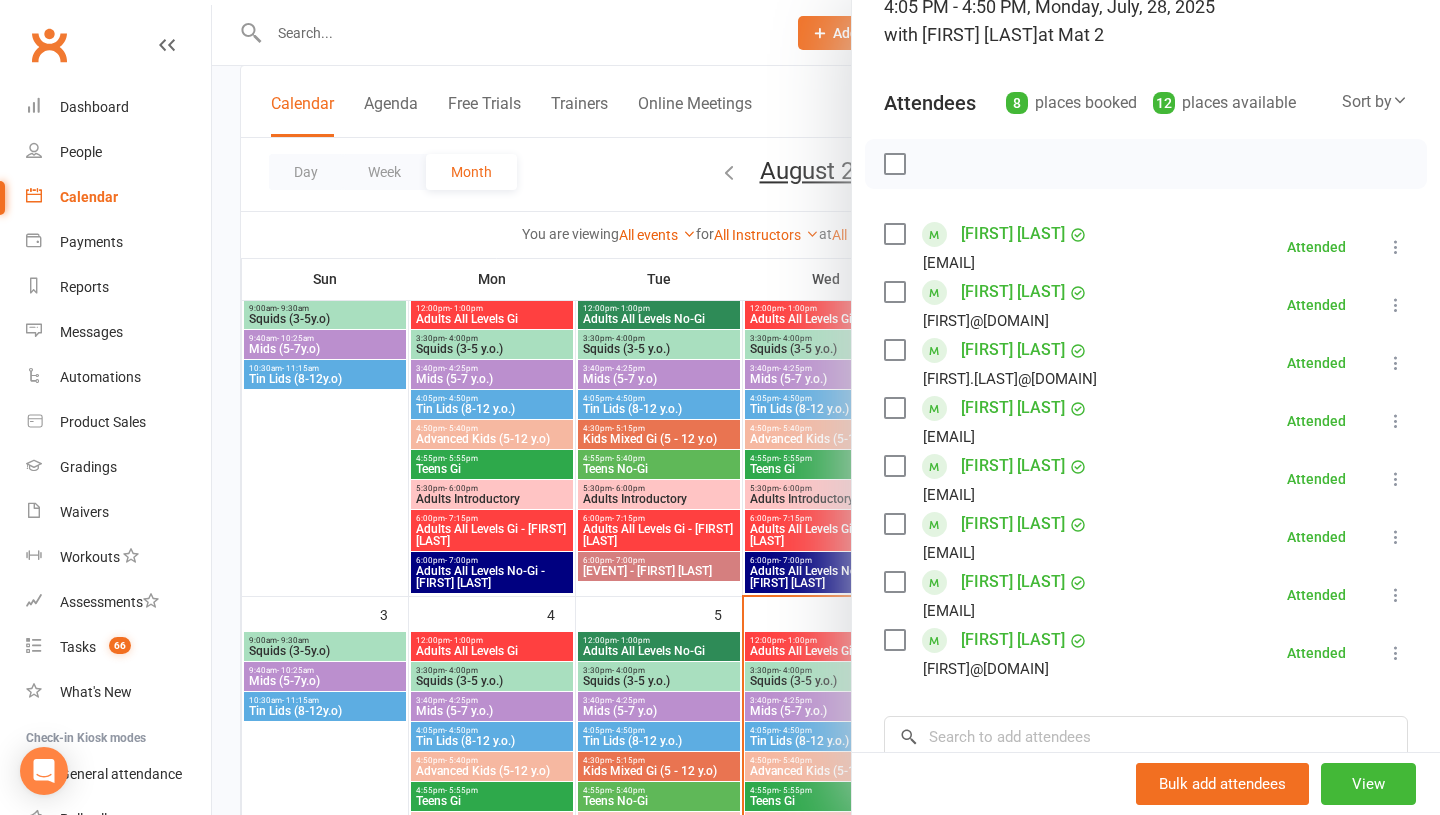 click at bounding box center [826, 407] 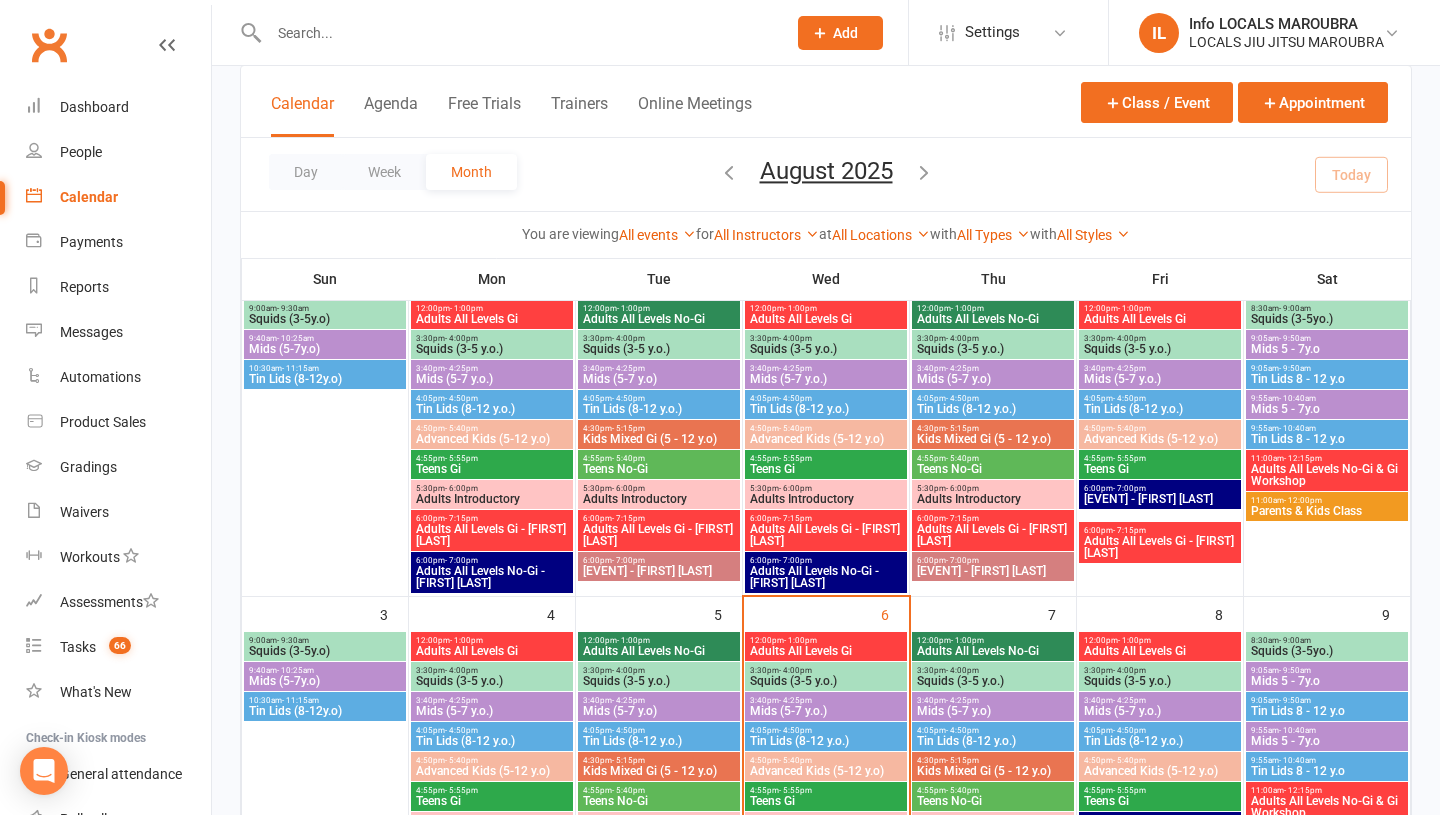 click at bounding box center [517, 33] 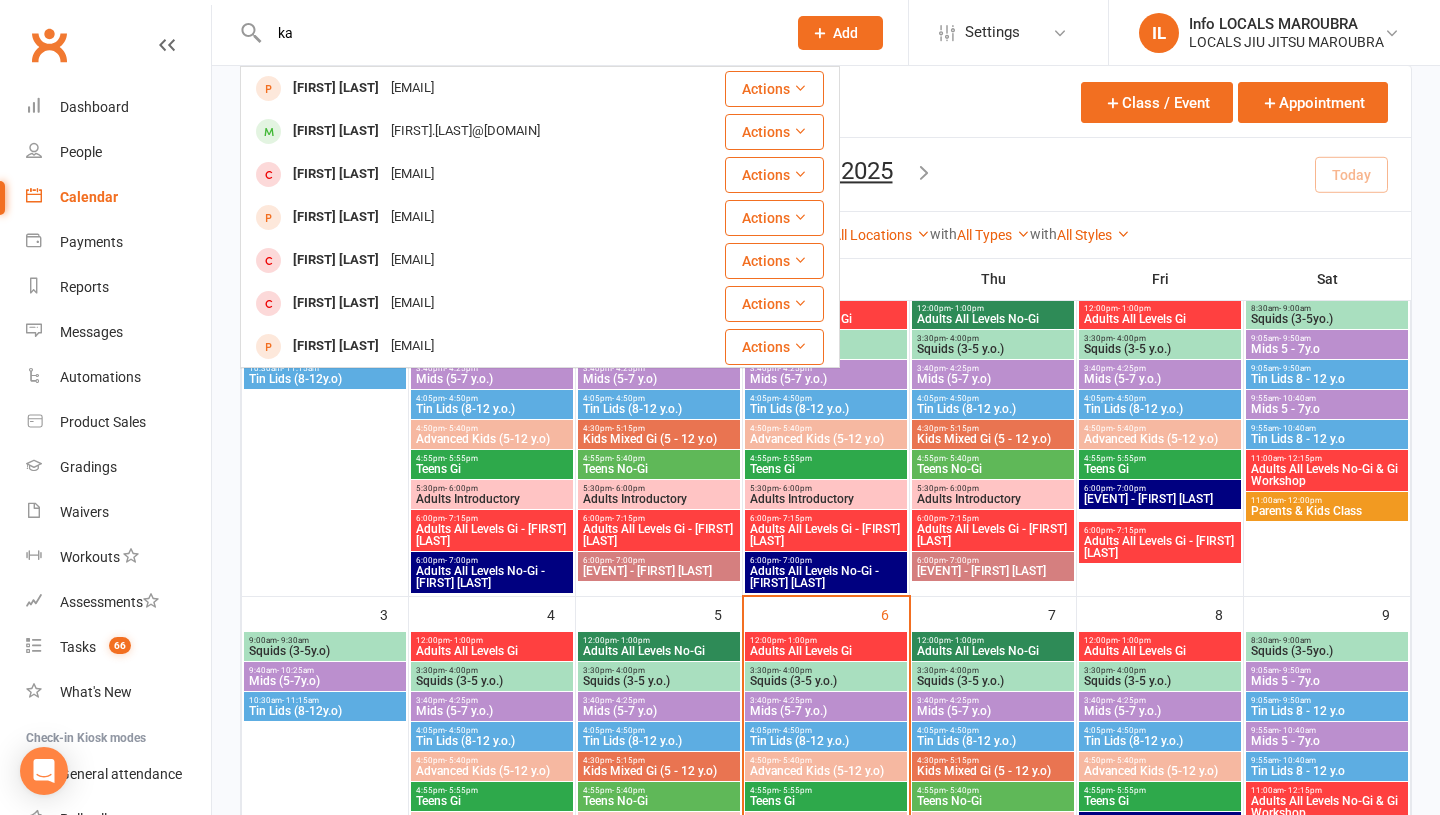 type on "k" 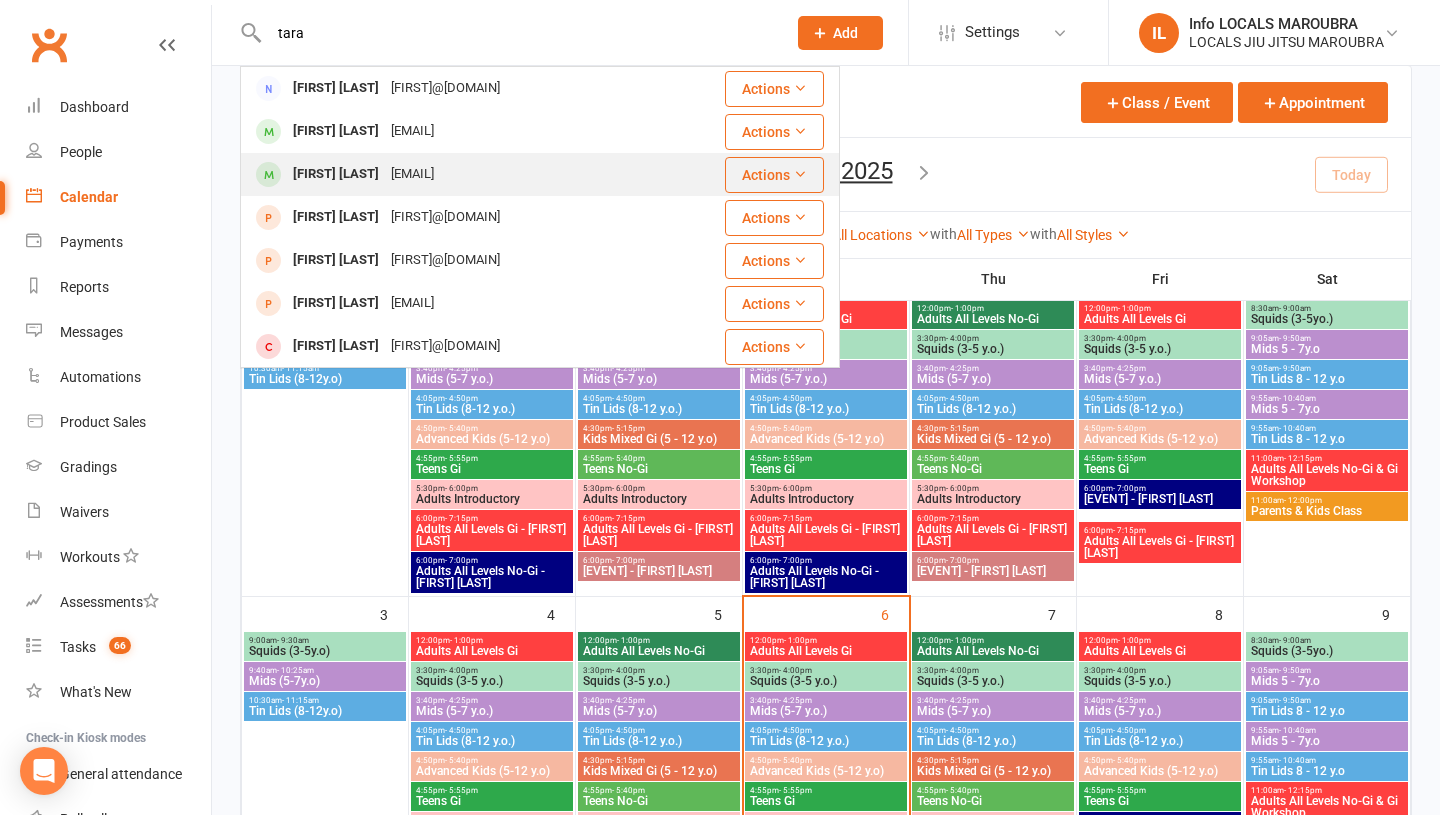 type on "tara" 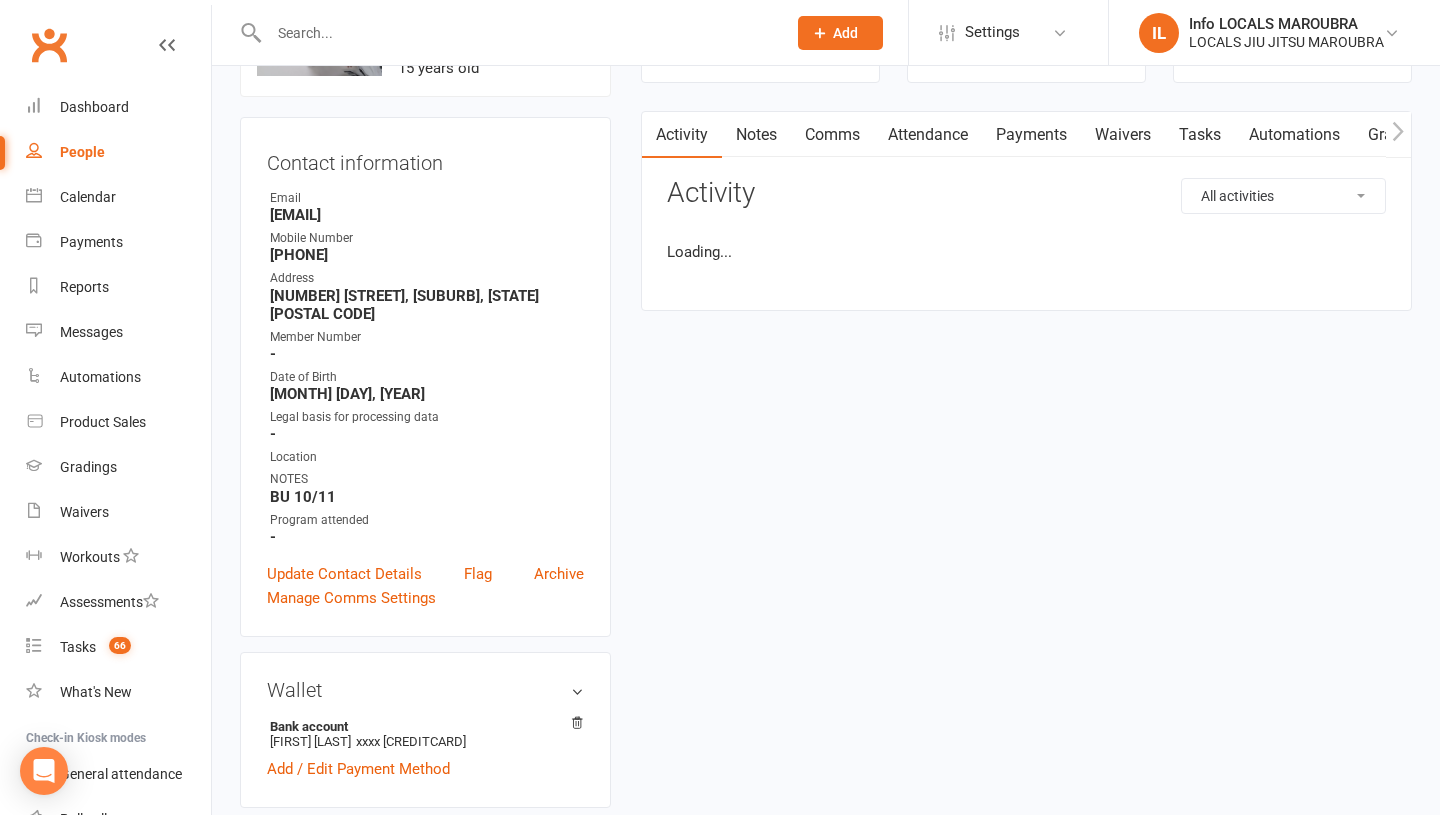 scroll, scrollTop: 0, scrollLeft: 0, axis: both 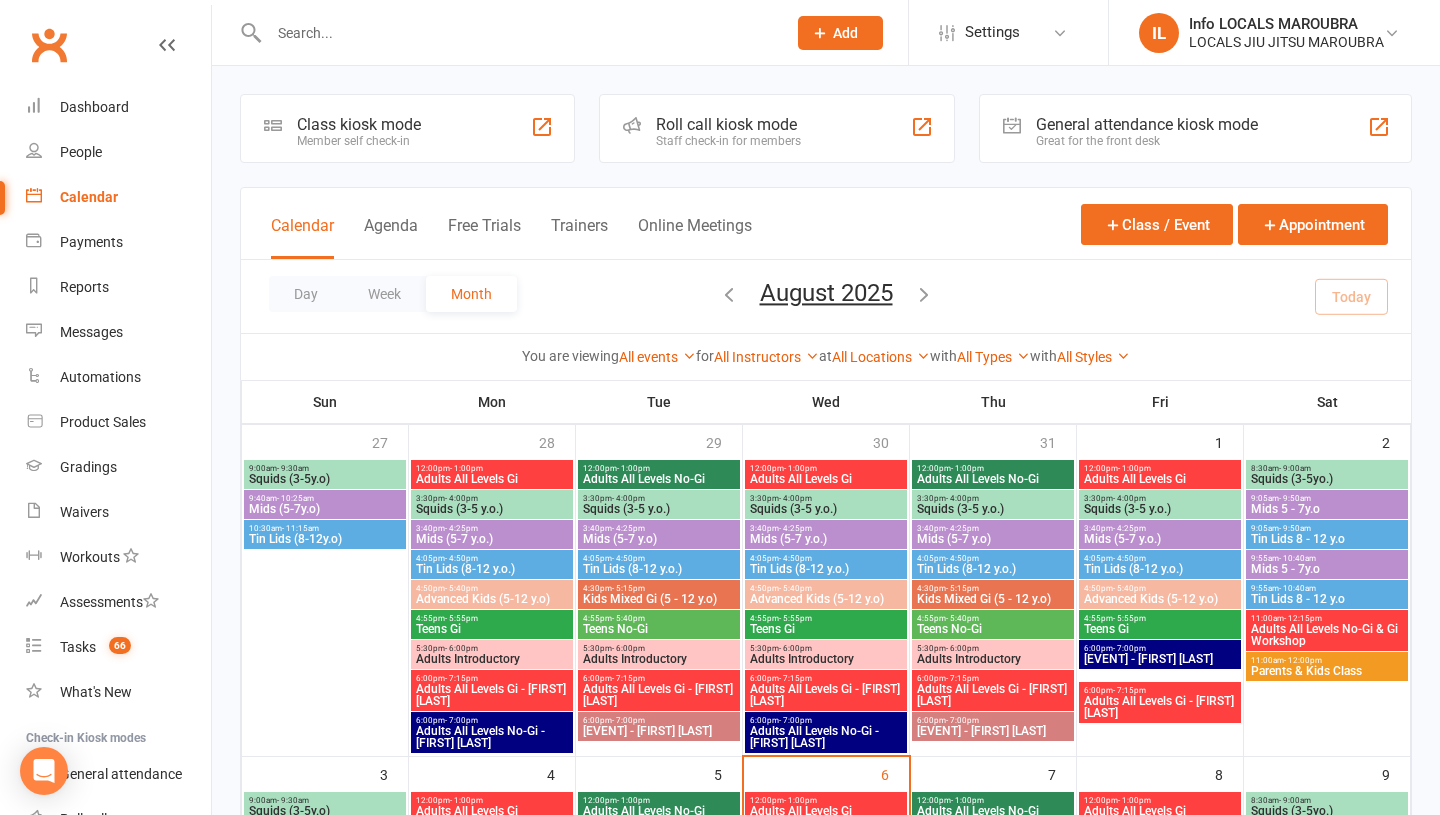 click at bounding box center (517, 33) 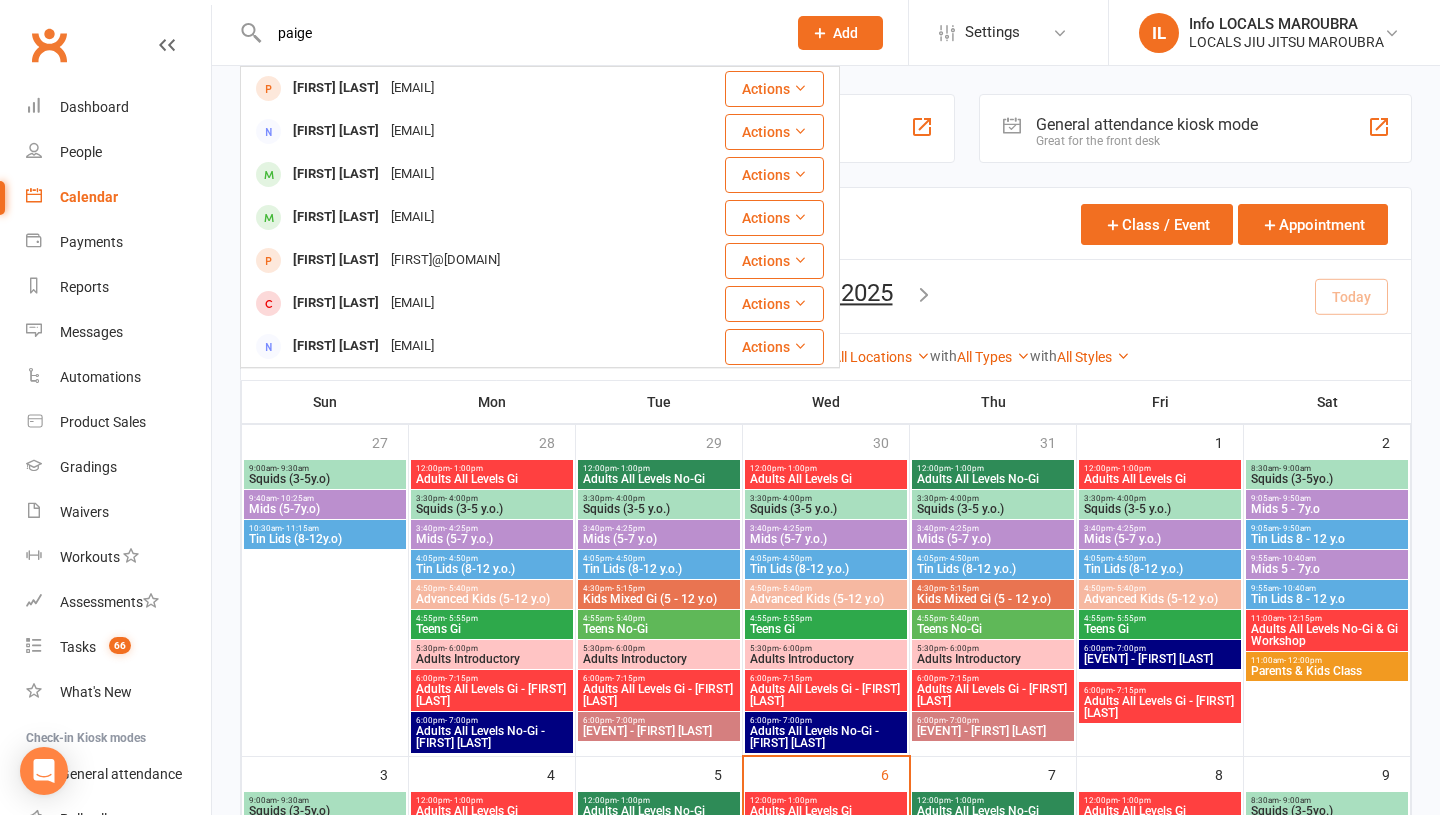 click on "paige" at bounding box center [517, 33] 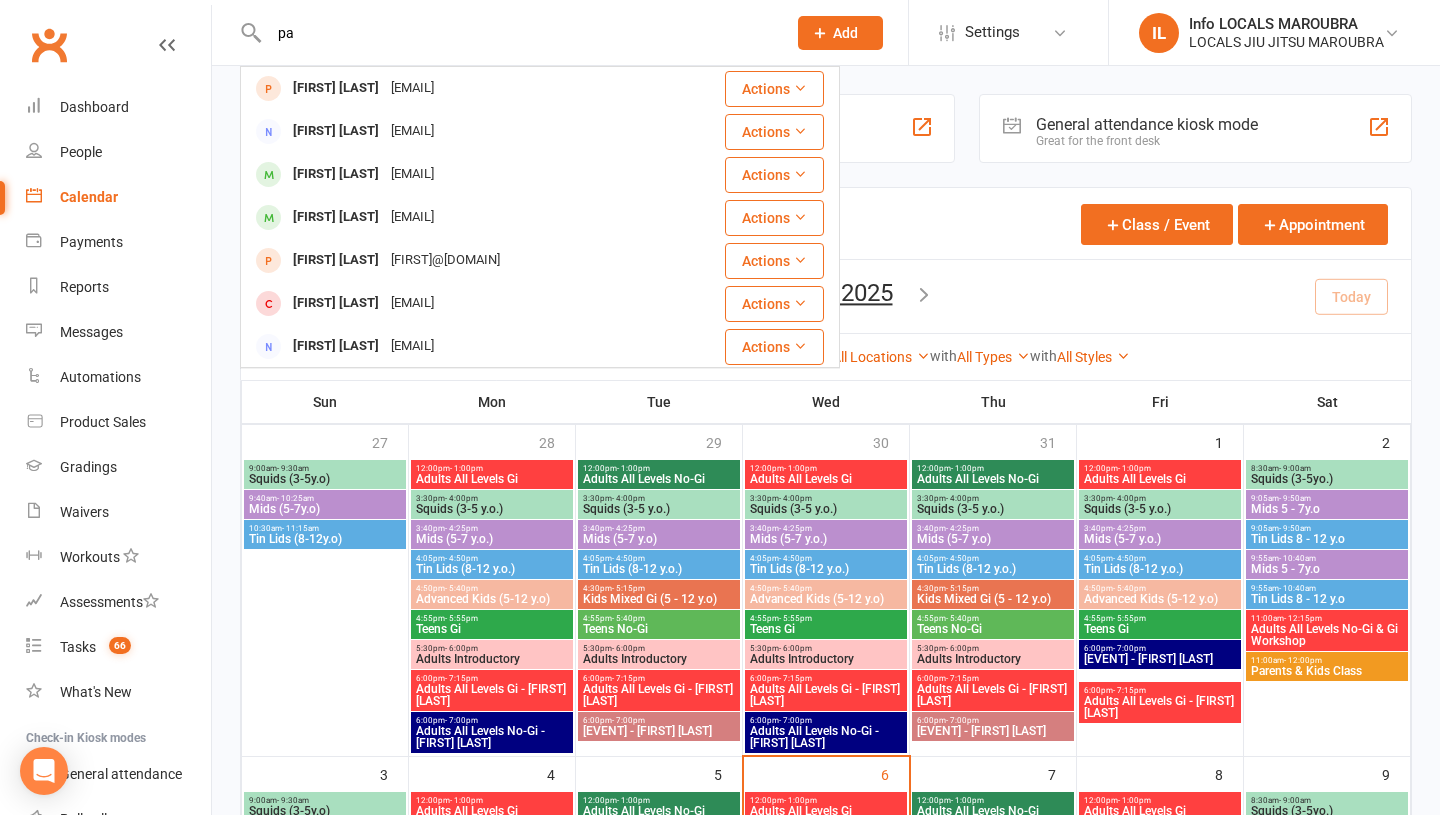 type on "p" 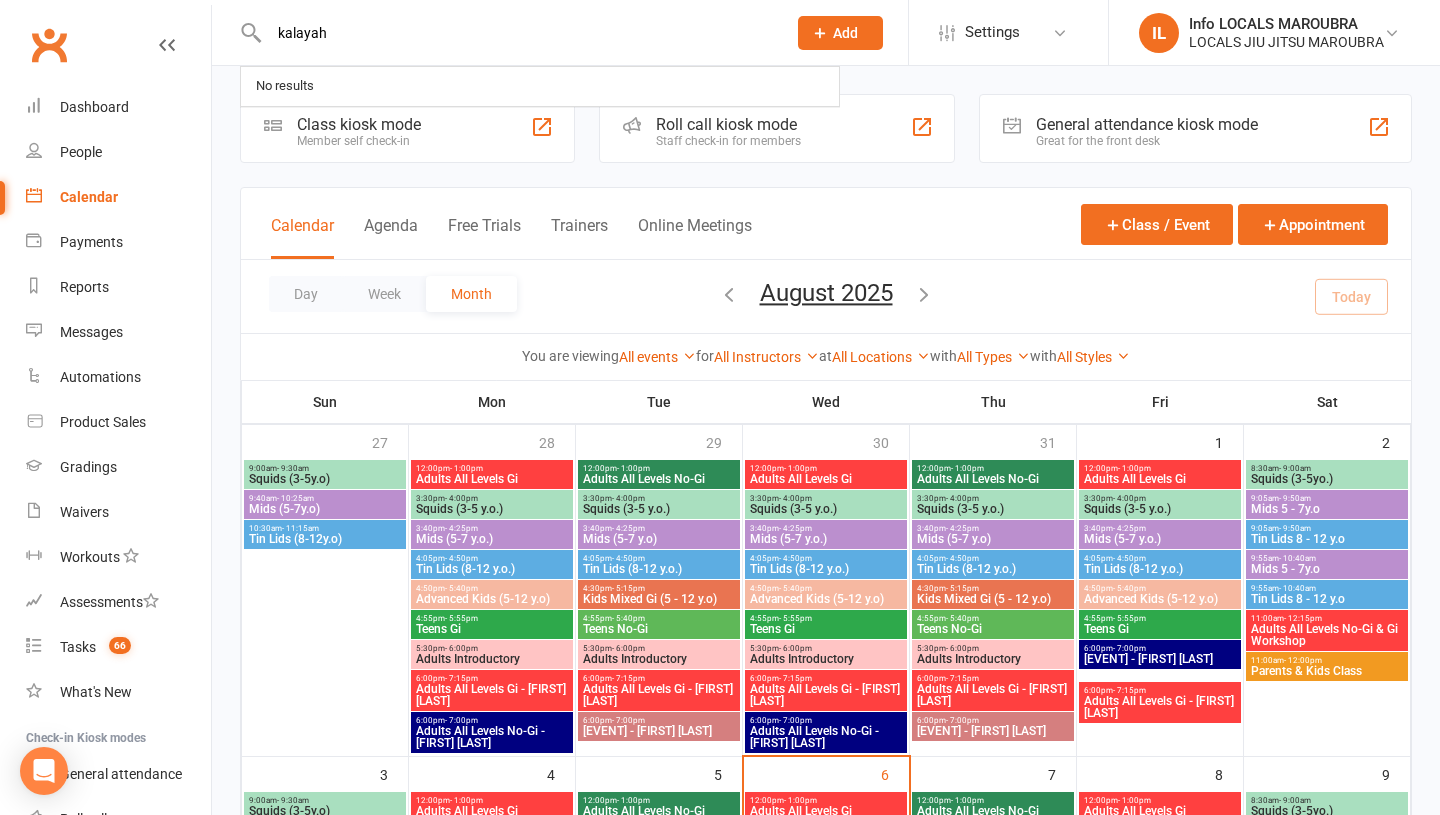 type on "kalayah" 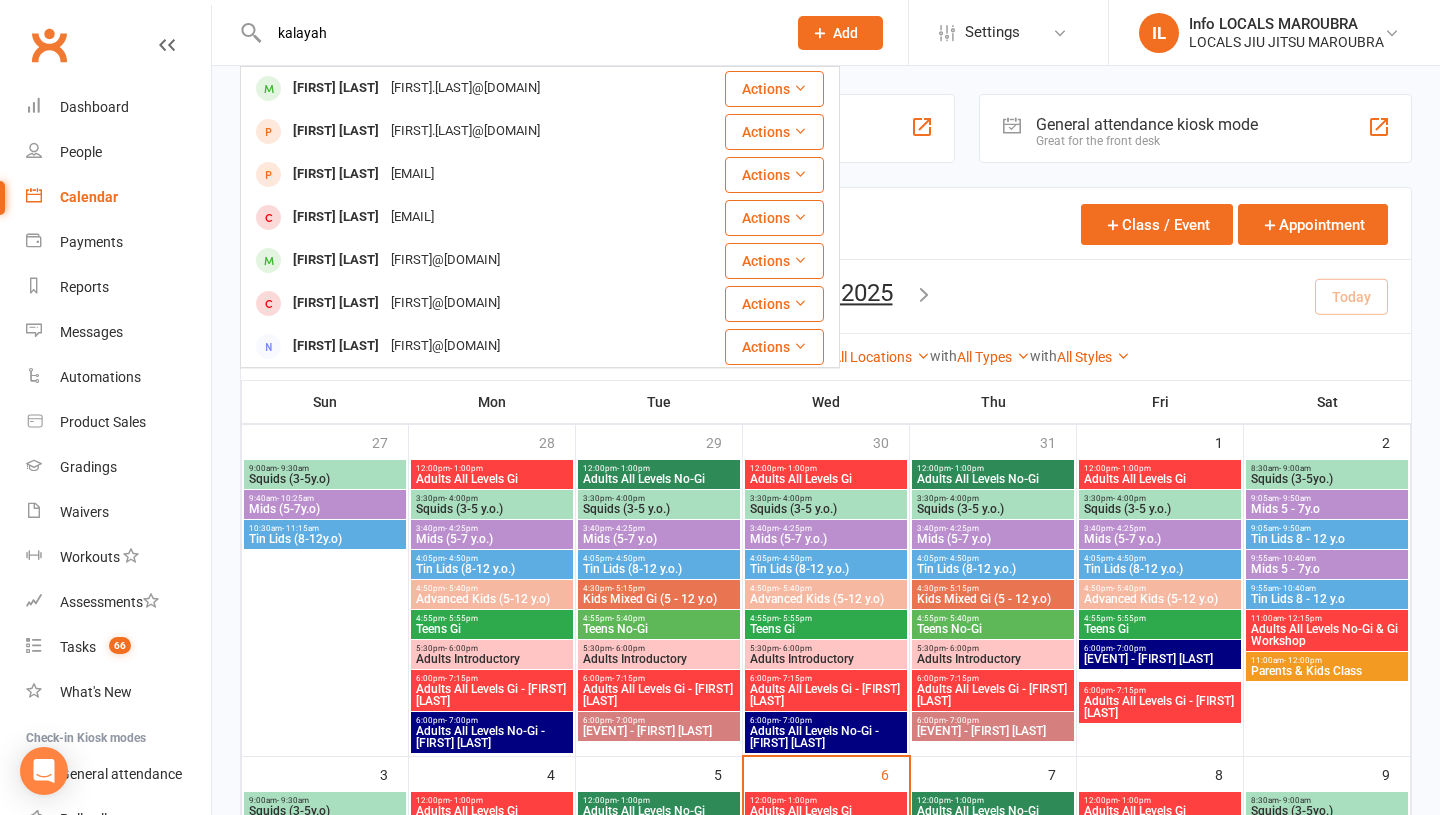 drag, startPoint x: 340, startPoint y: 37, endPoint x: 245, endPoint y: 36, distance: 95.005264 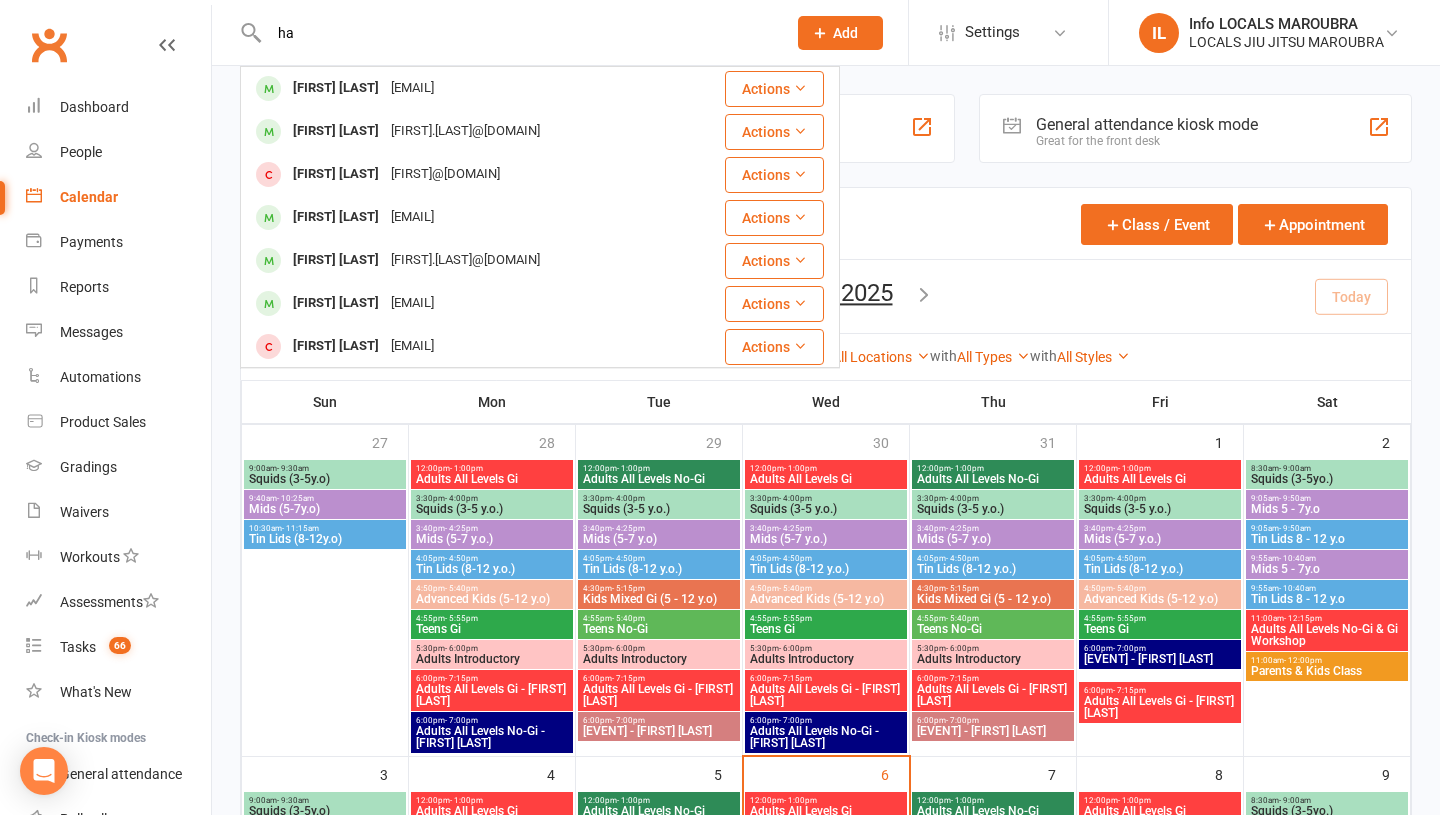 type on "h" 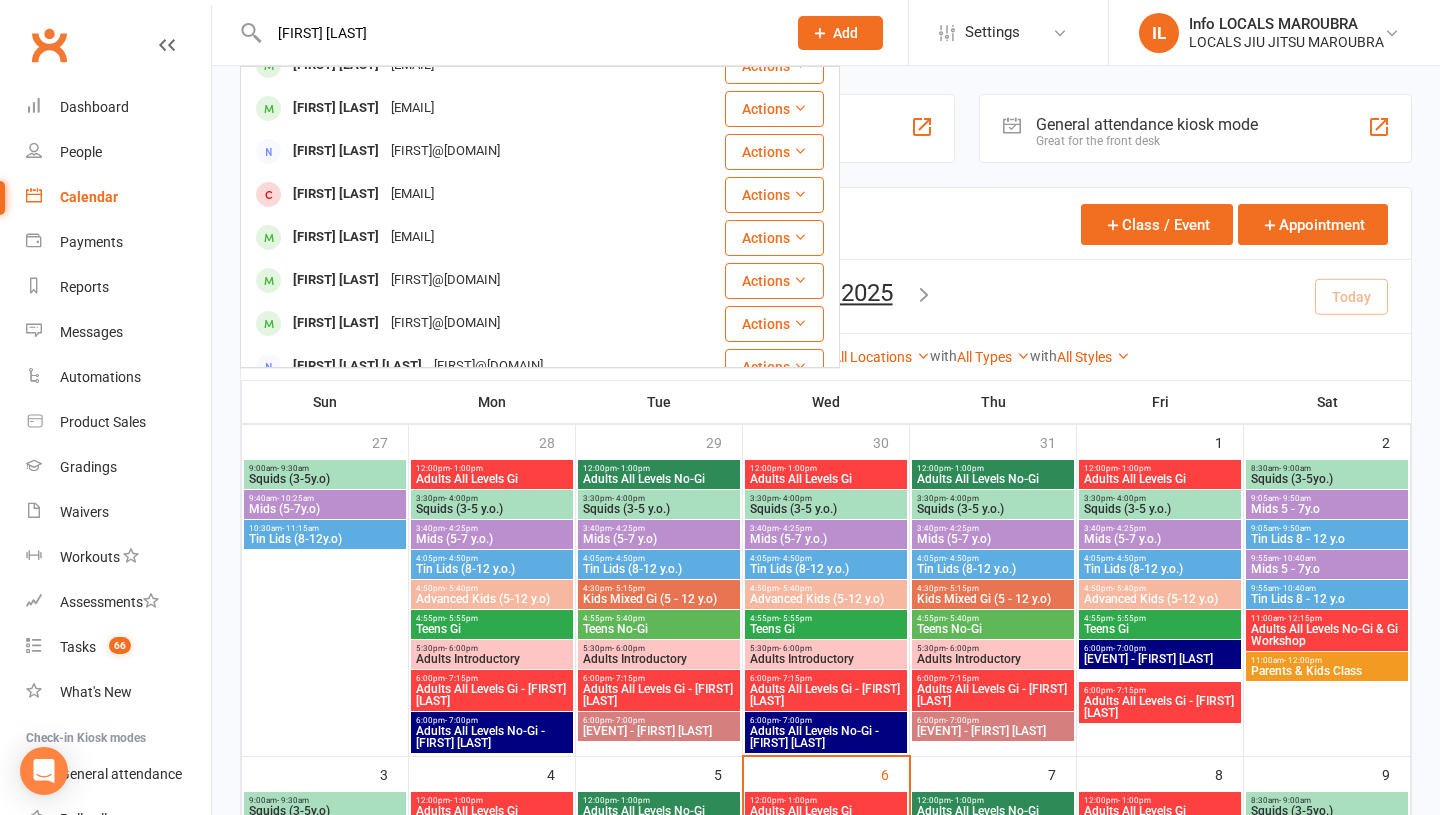 scroll, scrollTop: 326, scrollLeft: 0, axis: vertical 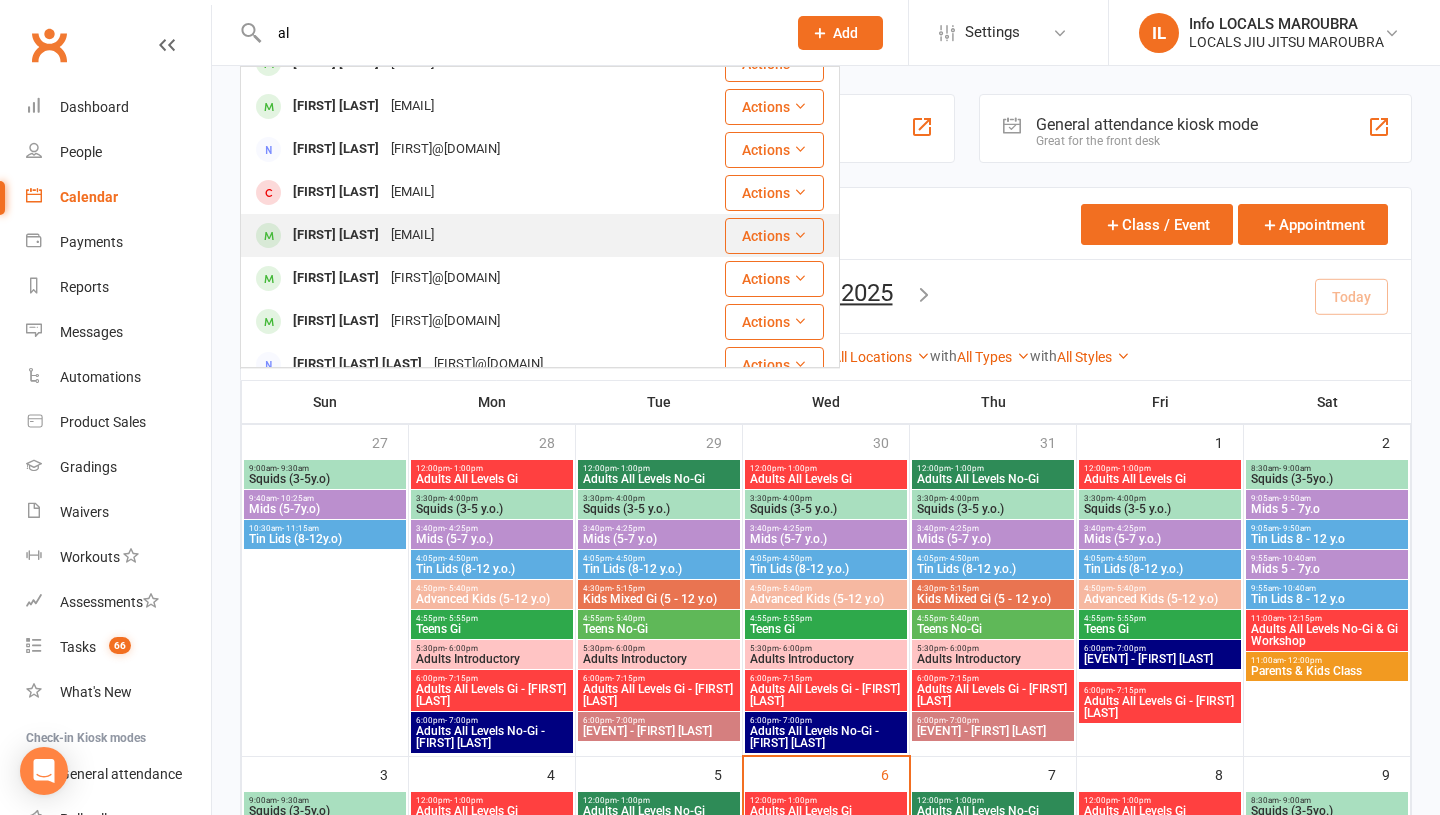 type on "a" 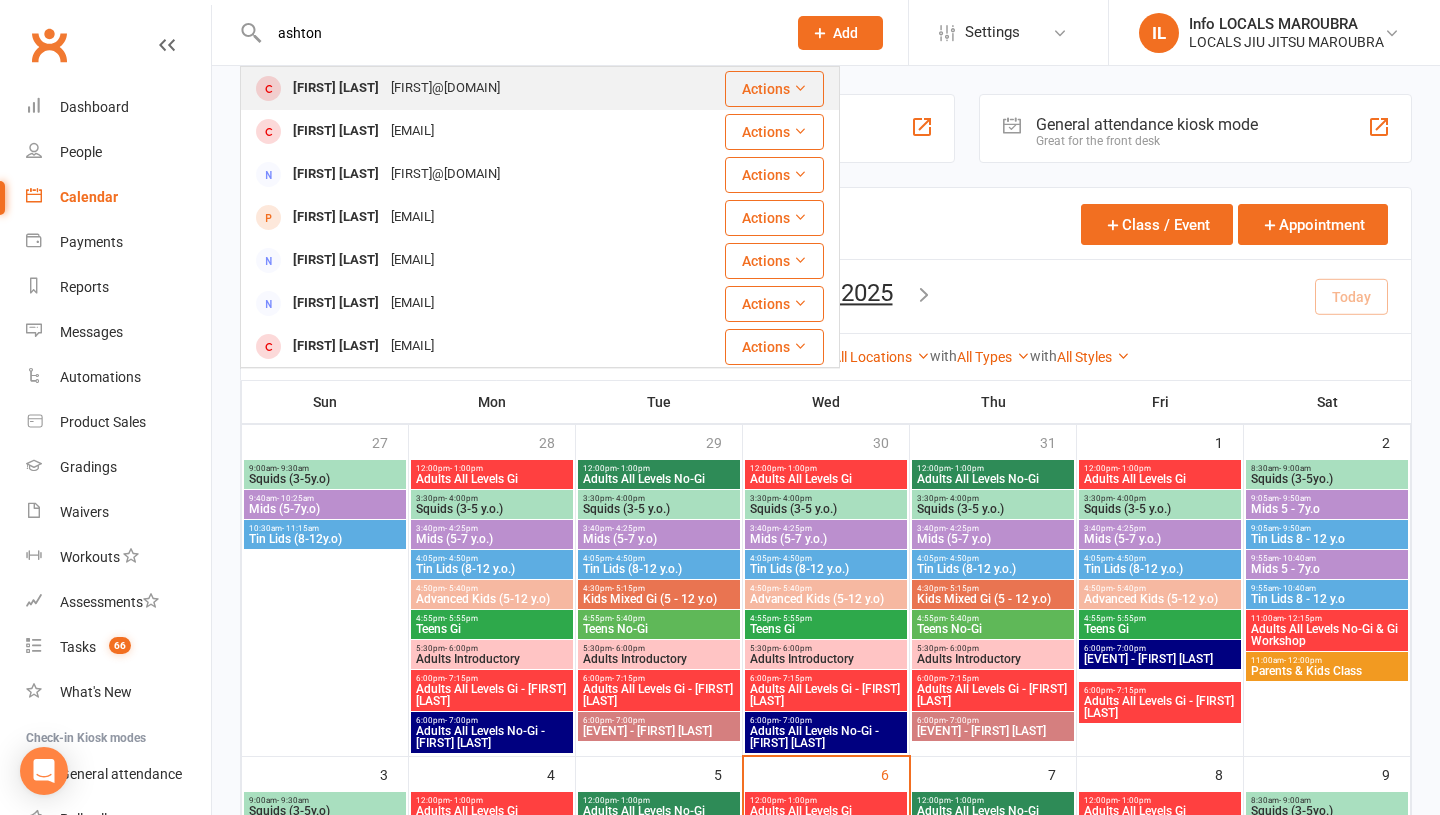 type on "ashton" 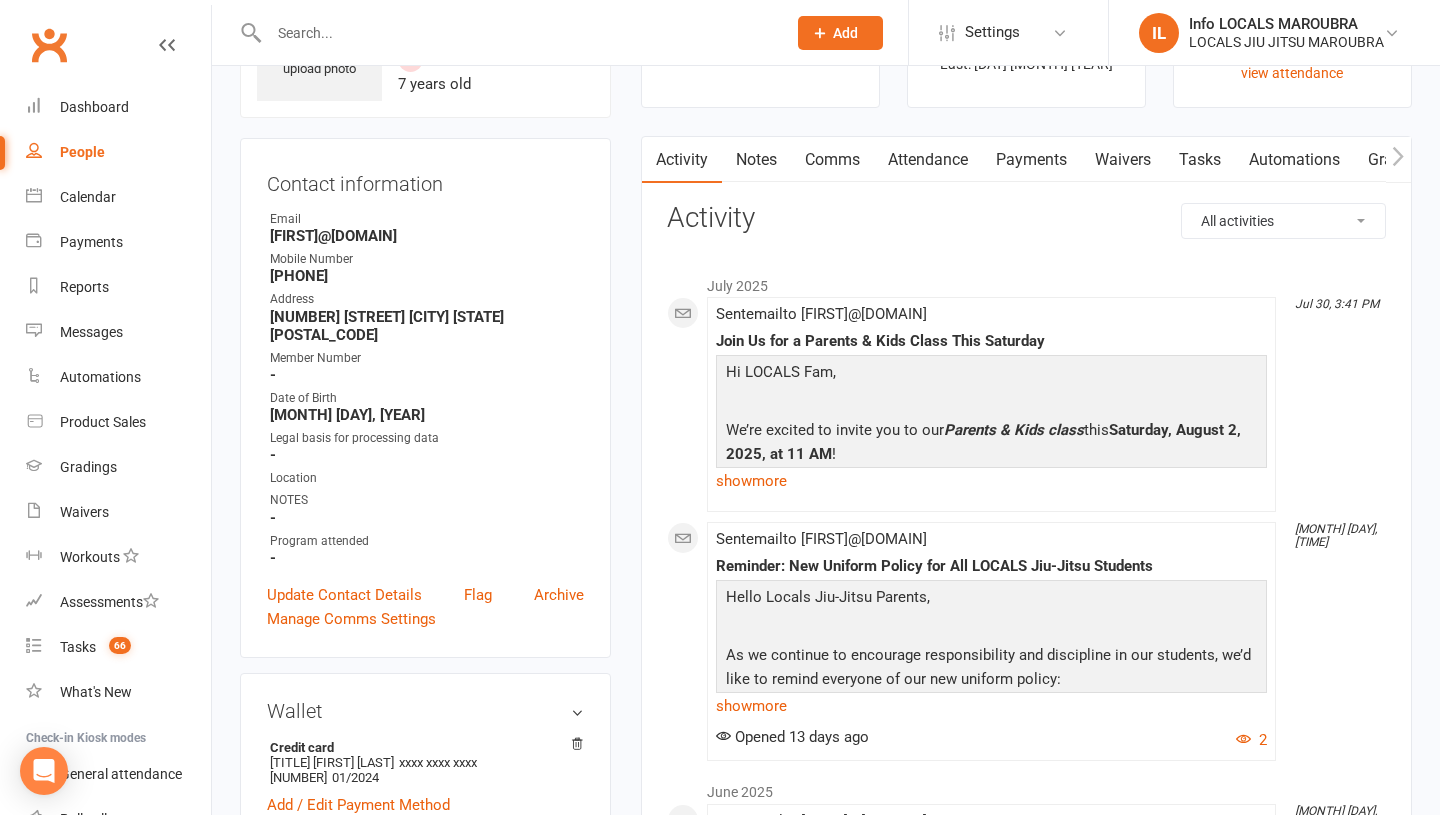 scroll, scrollTop: 0, scrollLeft: 0, axis: both 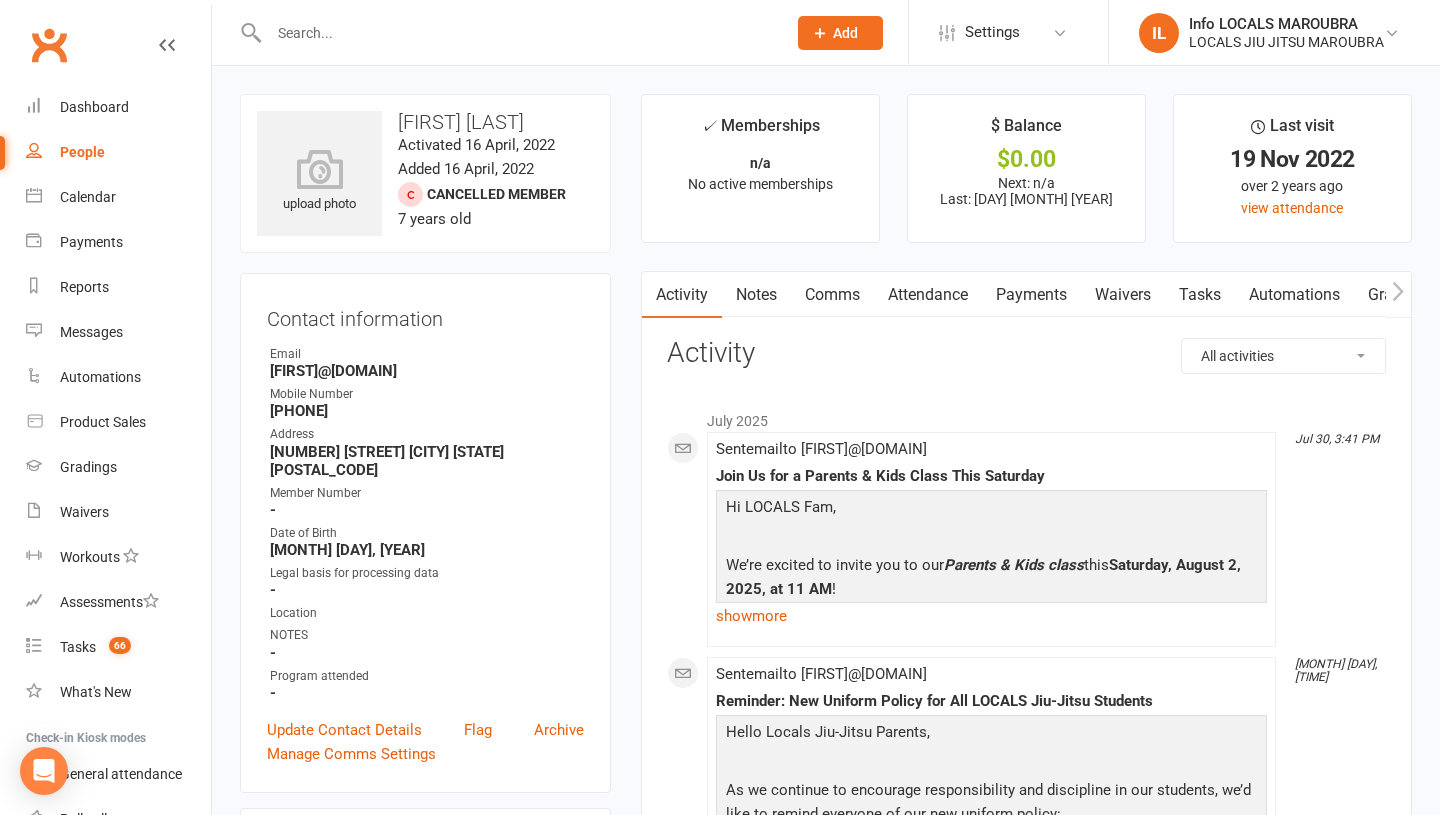 click at bounding box center (517, 33) 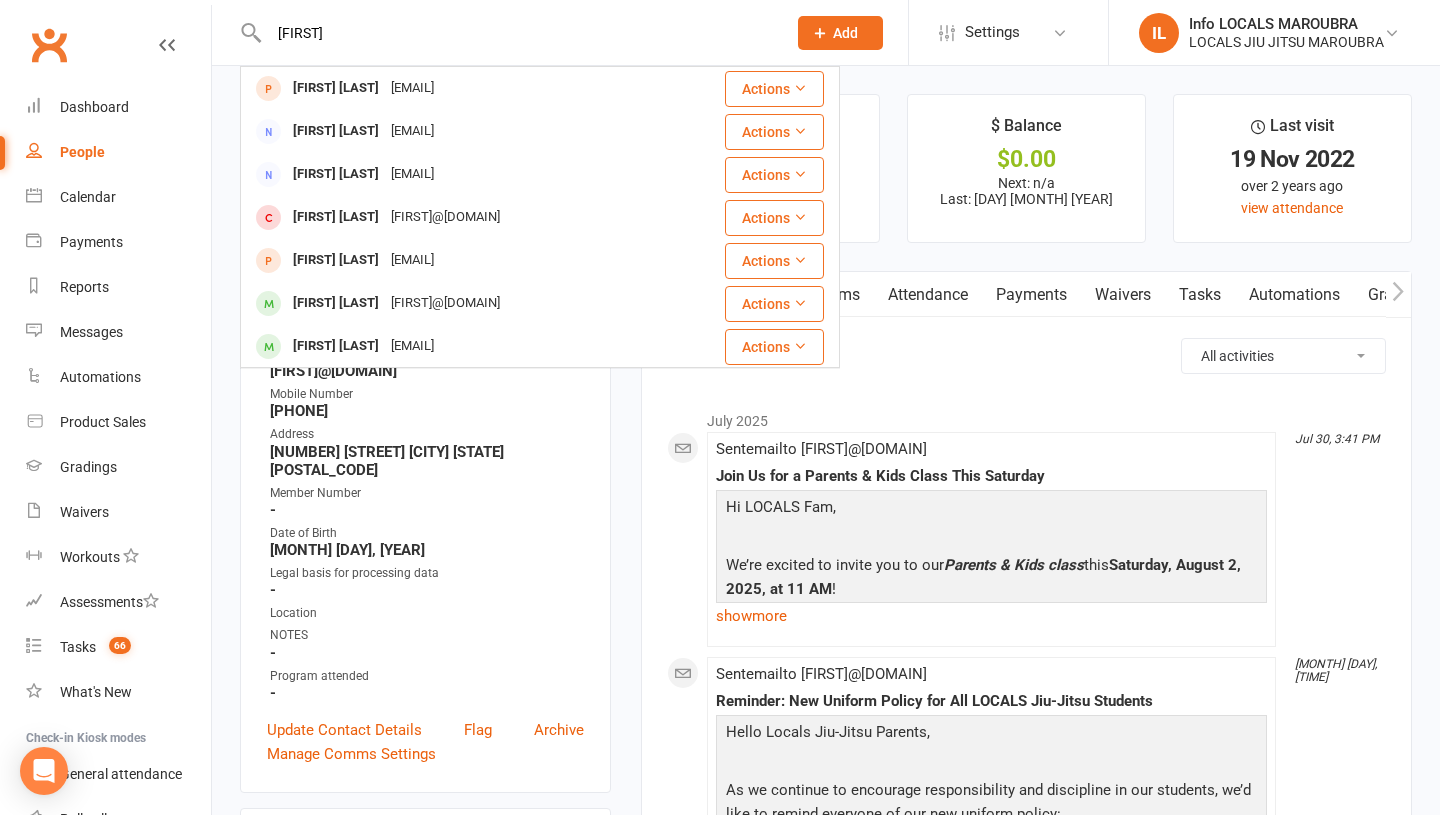 type on "[FIRST] [LAST]" 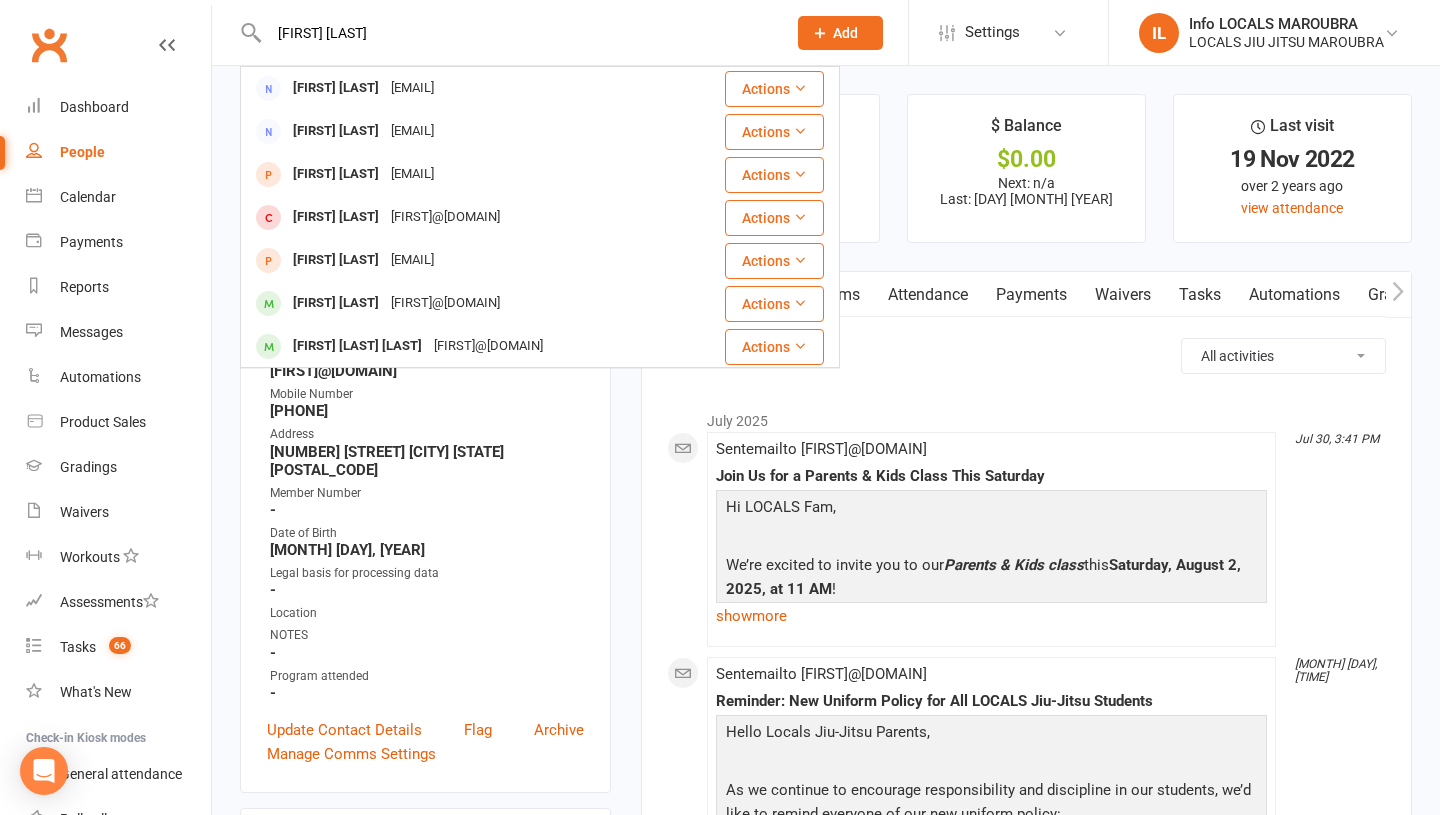 drag, startPoint x: 338, startPoint y: 42, endPoint x: 273, endPoint y: 39, distance: 65.06919 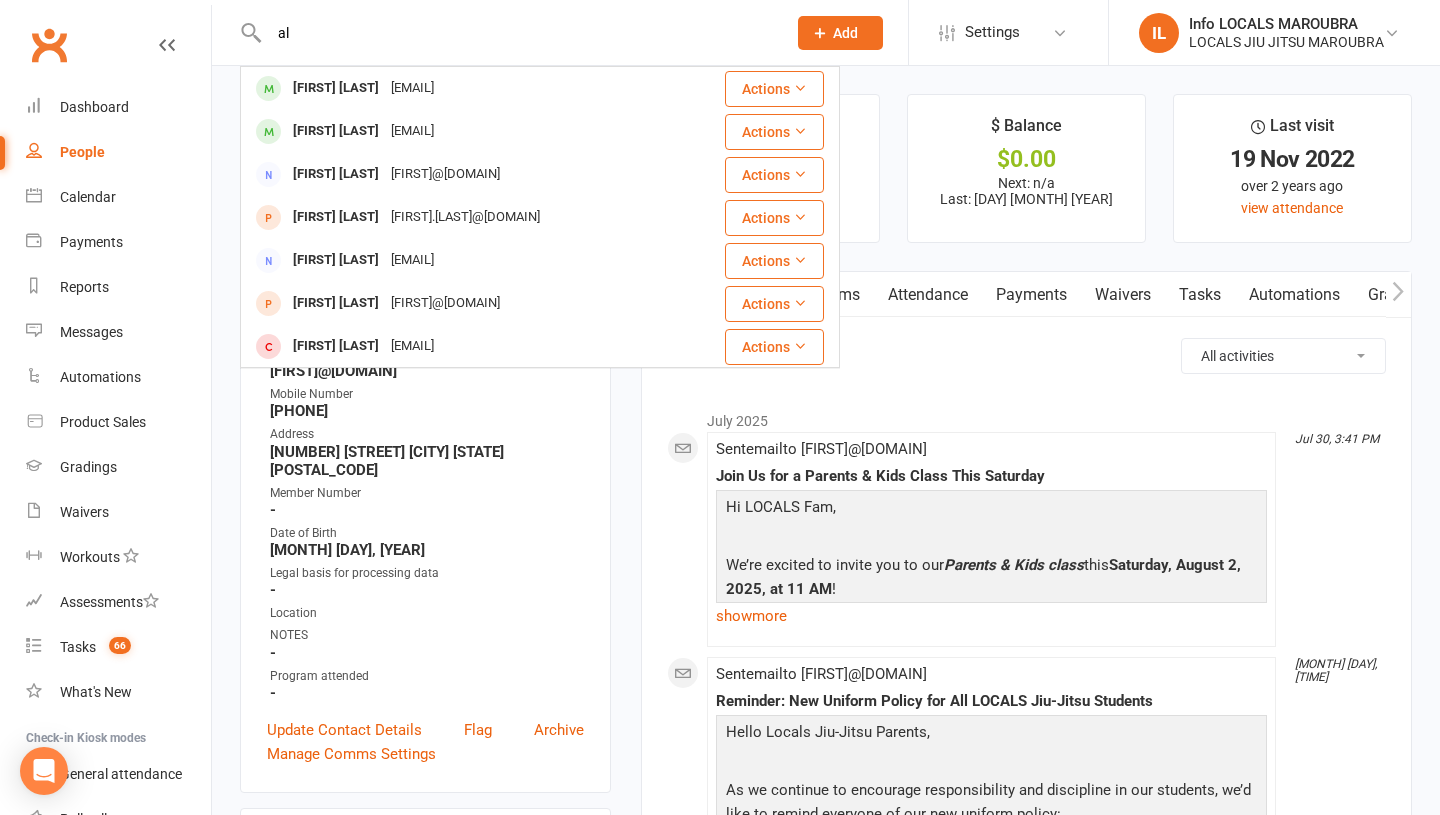 type on "a" 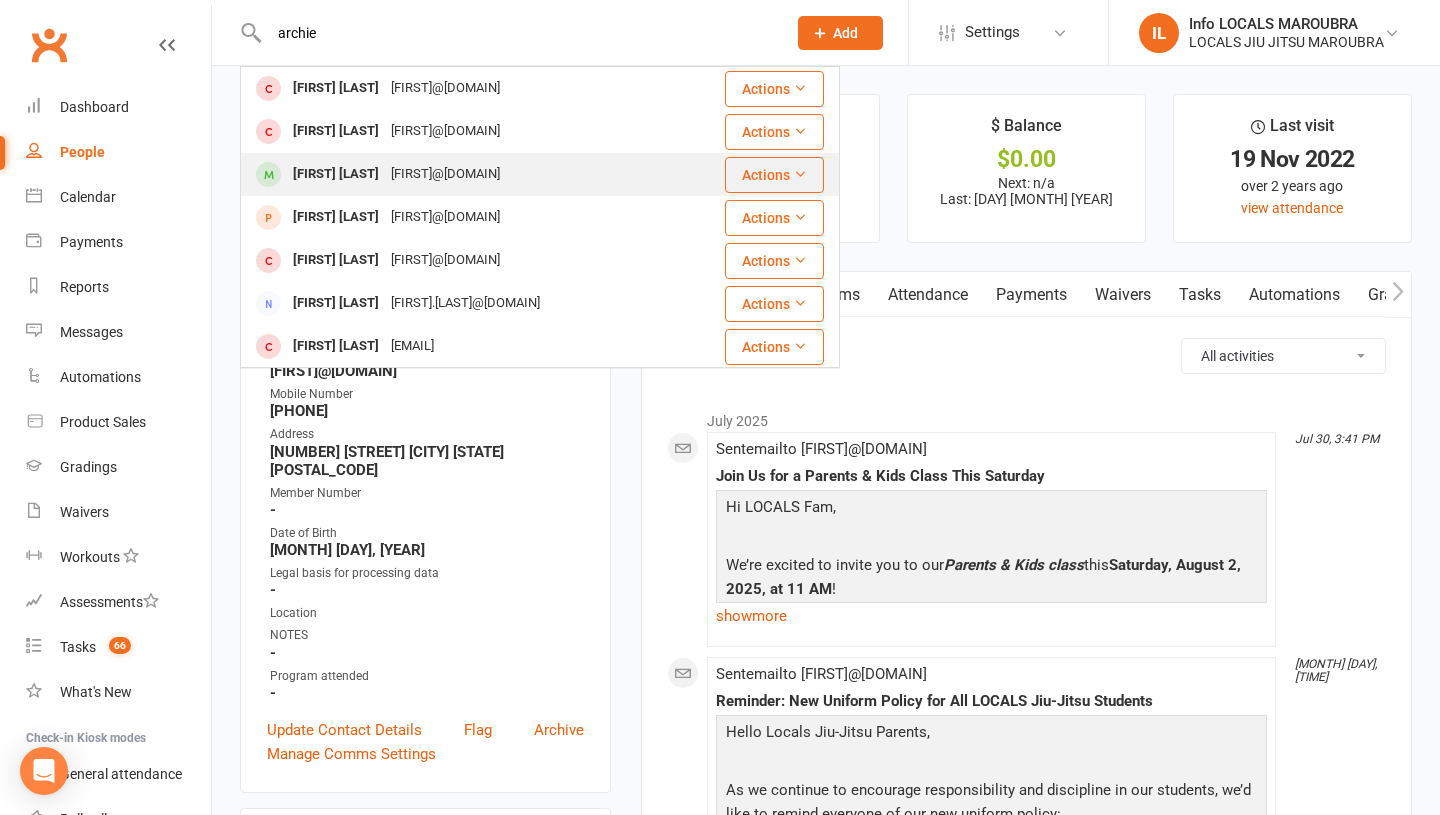 type on "archie" 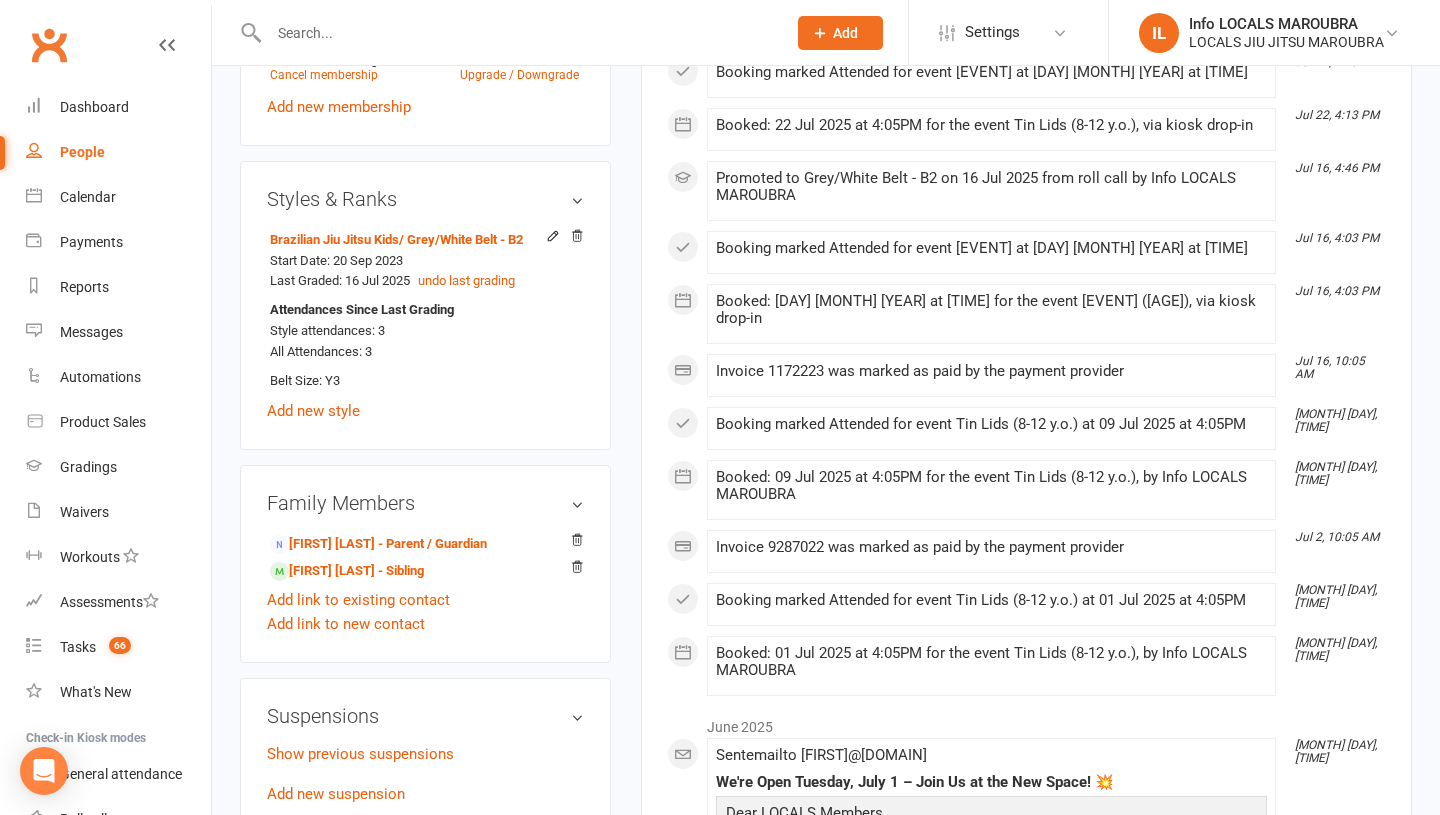 scroll, scrollTop: 1123, scrollLeft: 0, axis: vertical 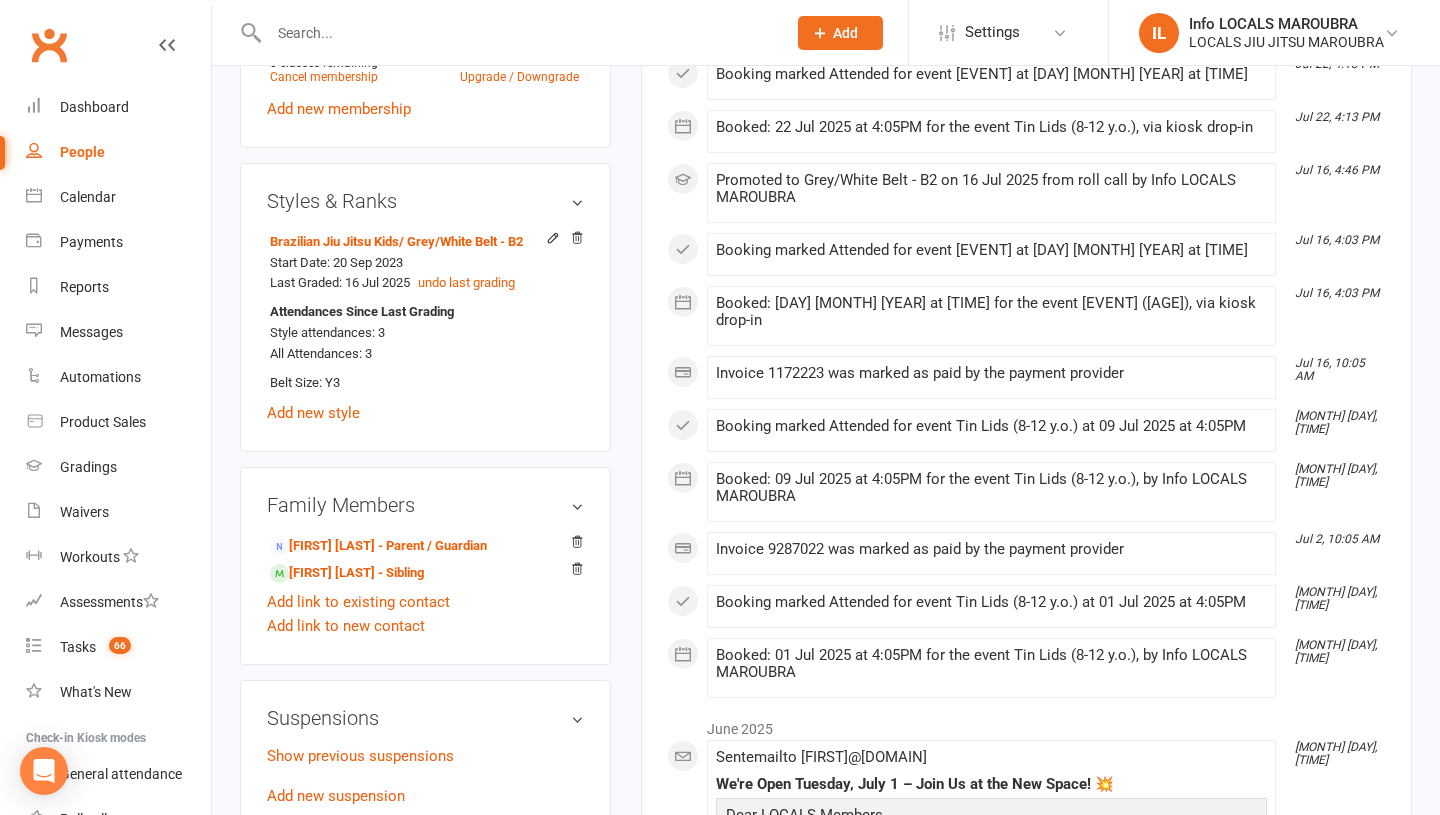 click at bounding box center (517, 33) 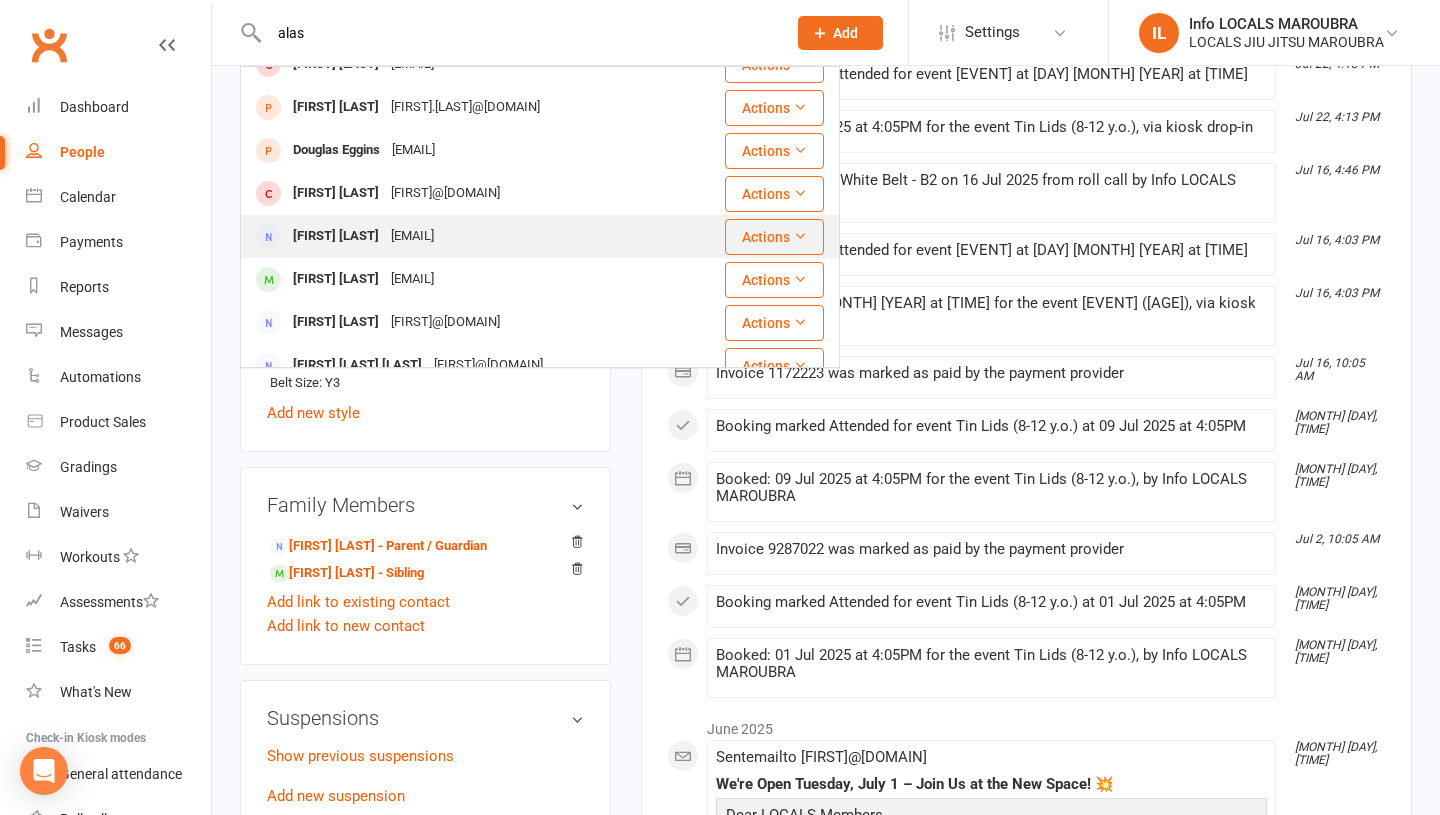 scroll, scrollTop: 0, scrollLeft: 0, axis: both 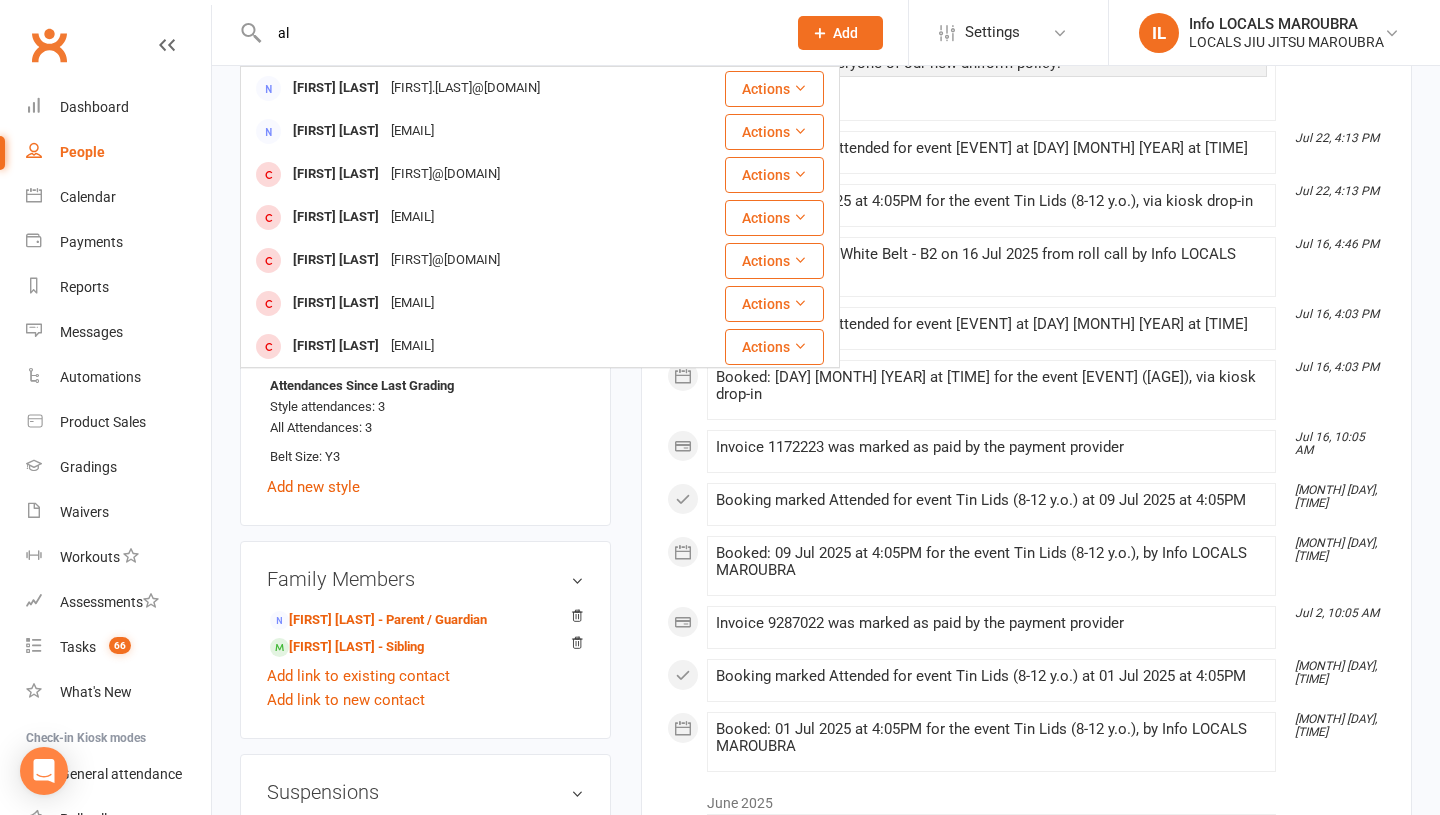 type on "a" 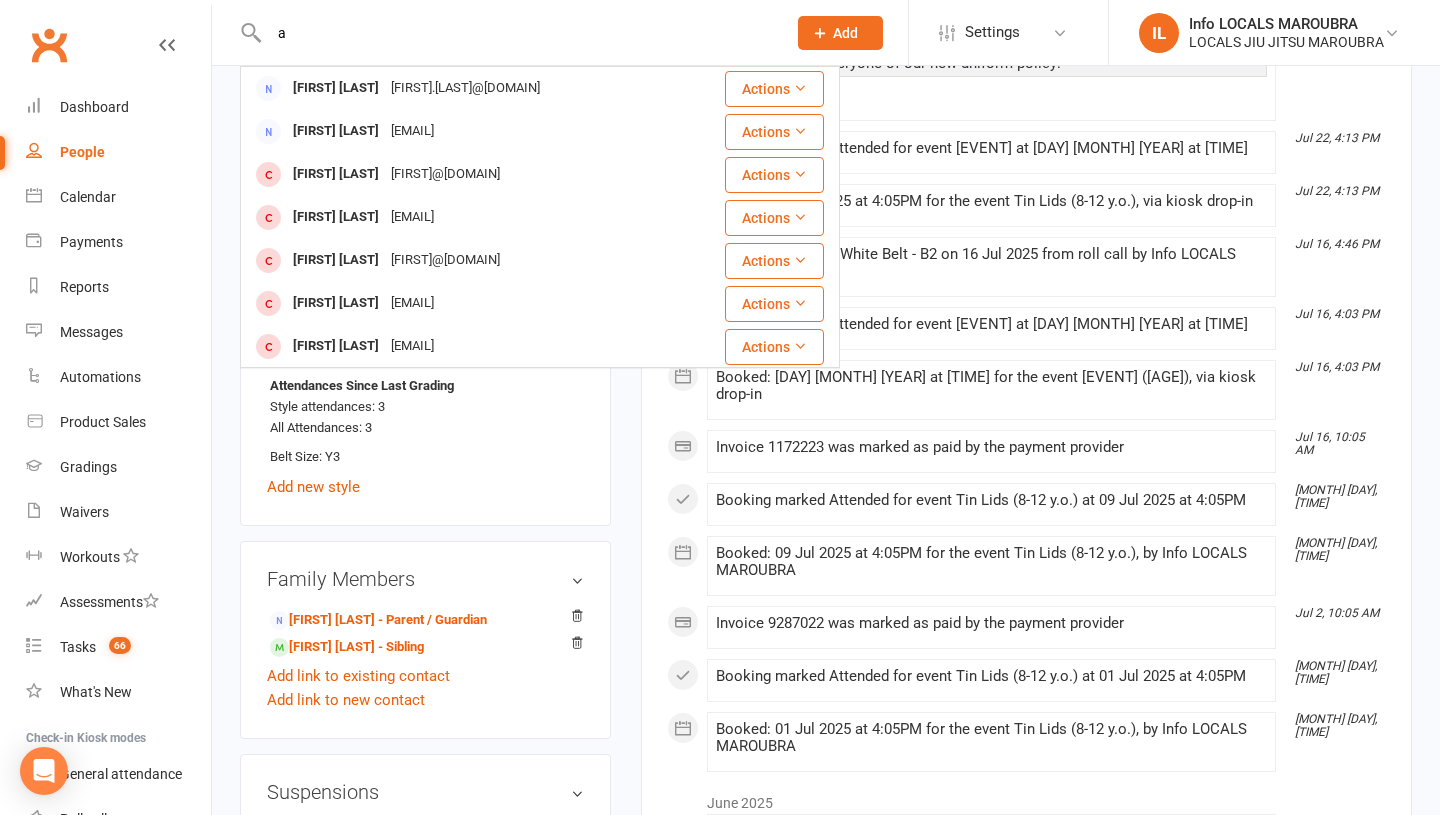 type 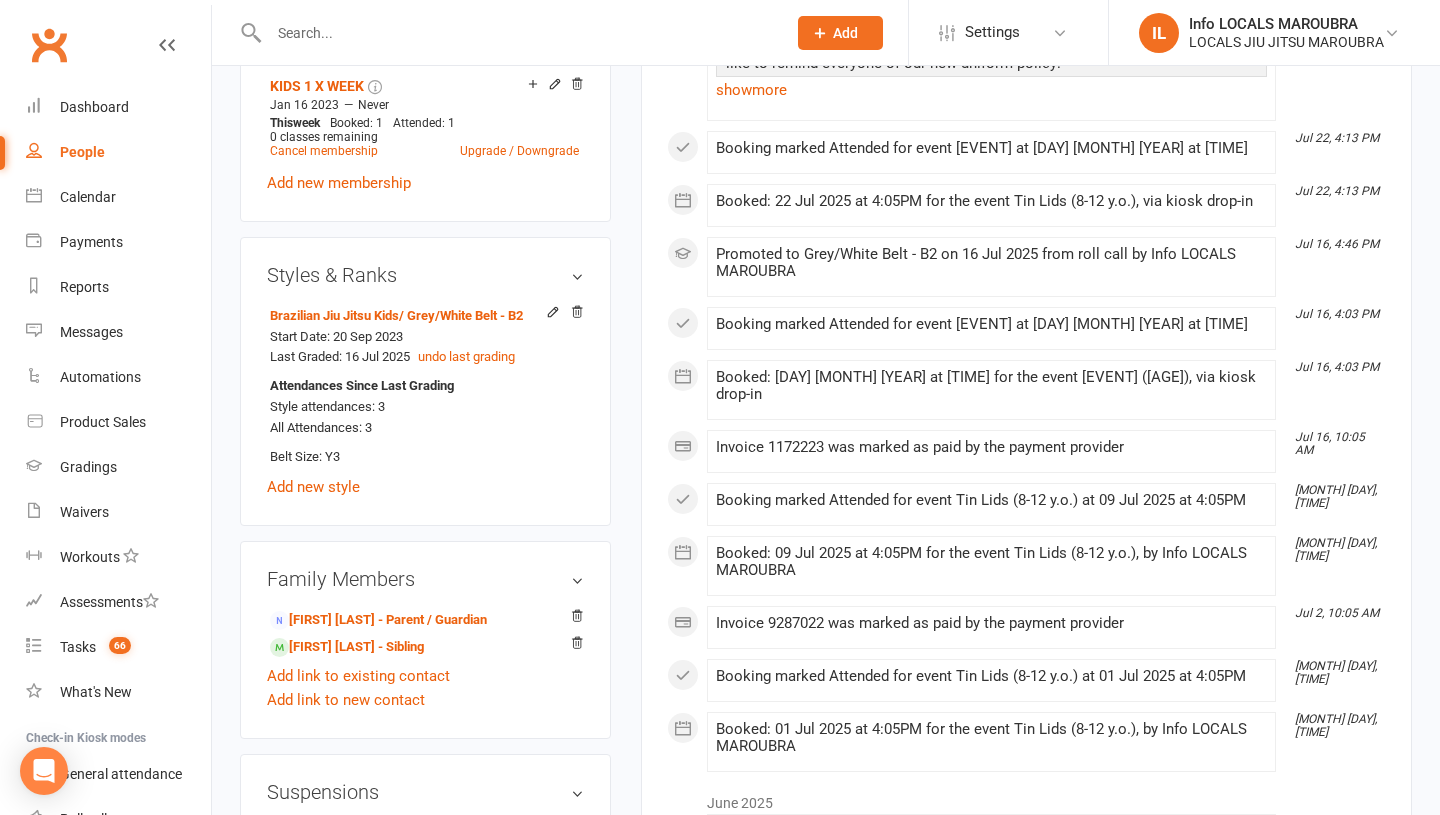 click on "People" at bounding box center (82, 152) 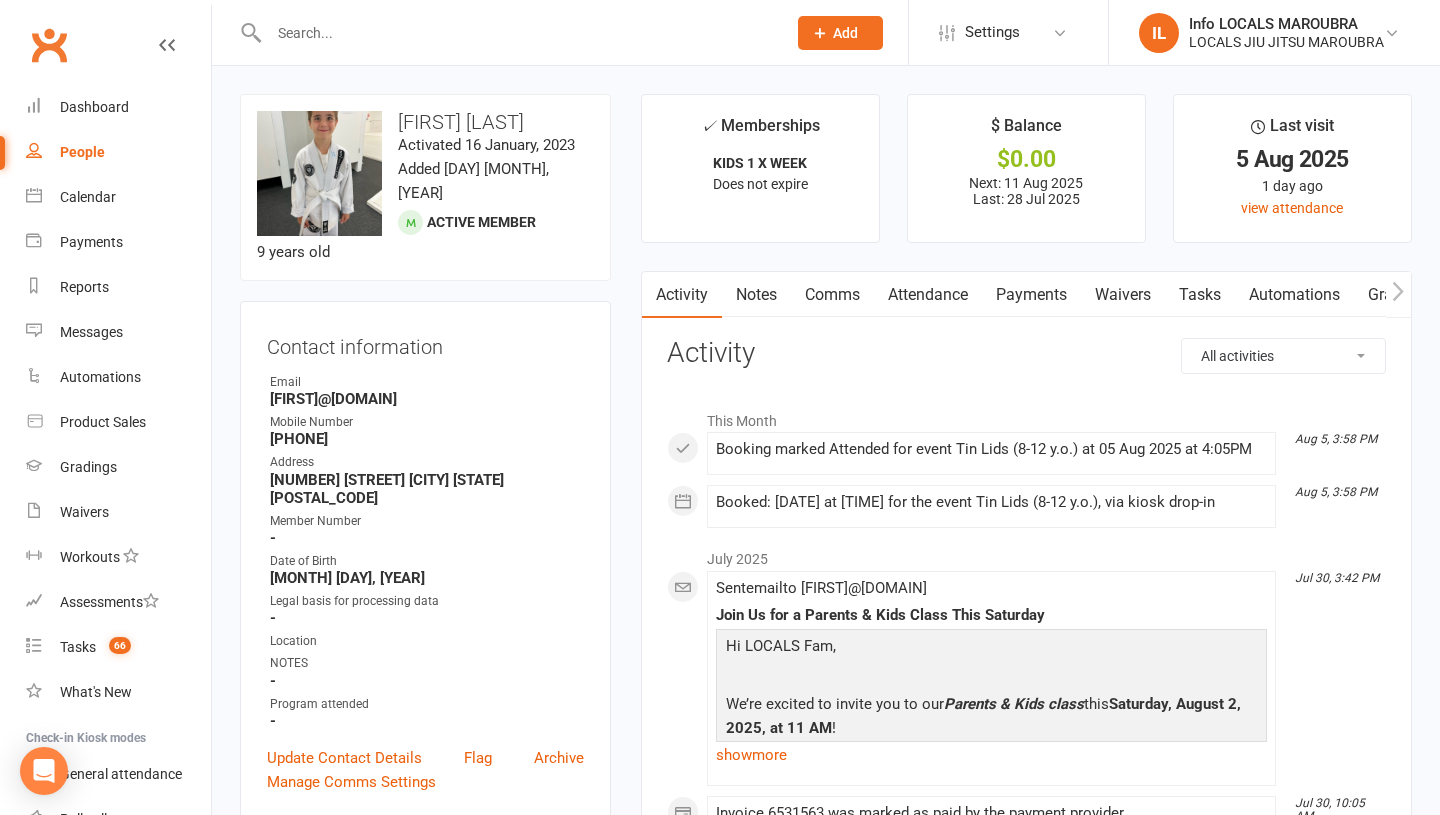 select on "100" 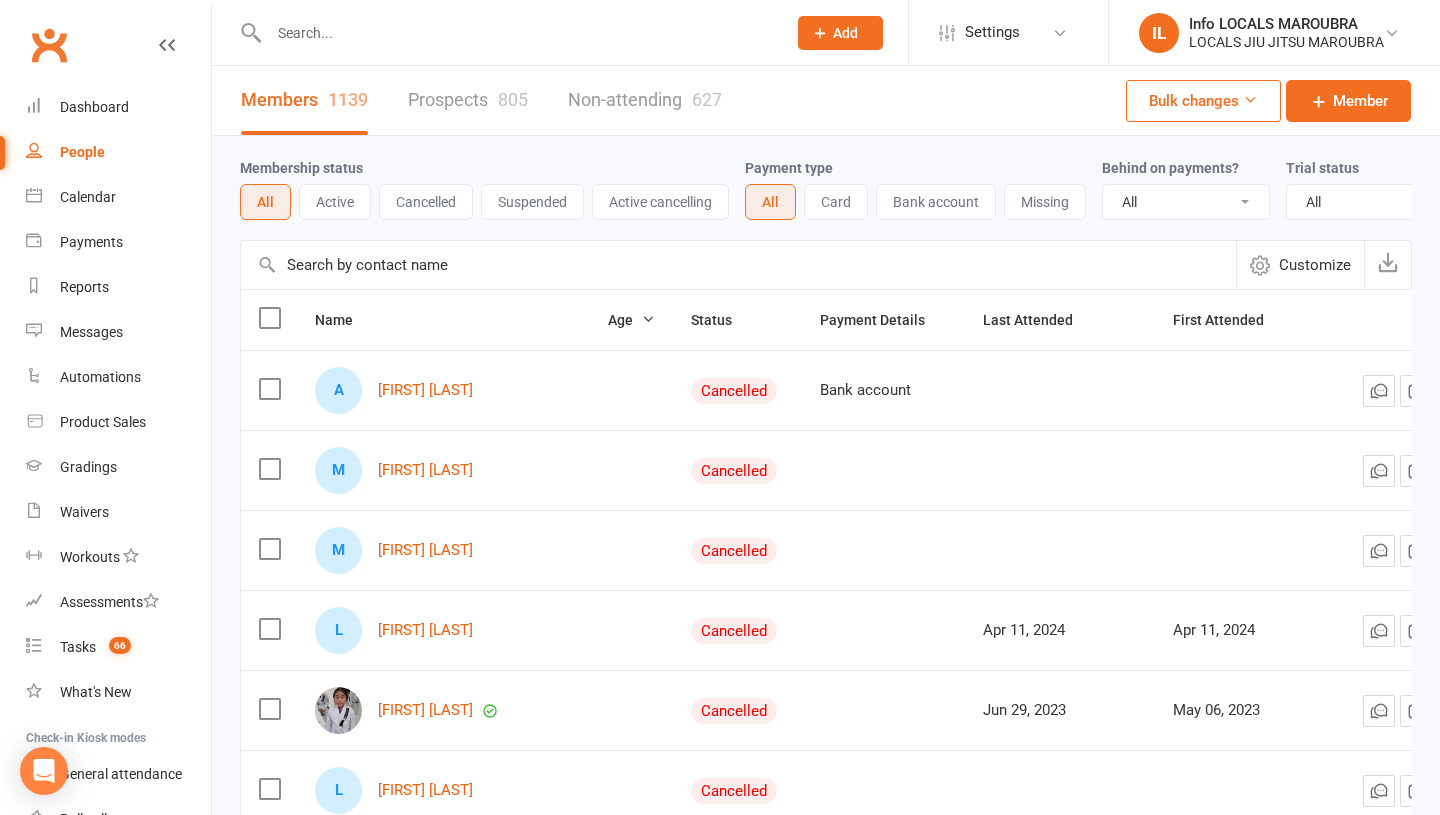 click at bounding box center (517, 33) 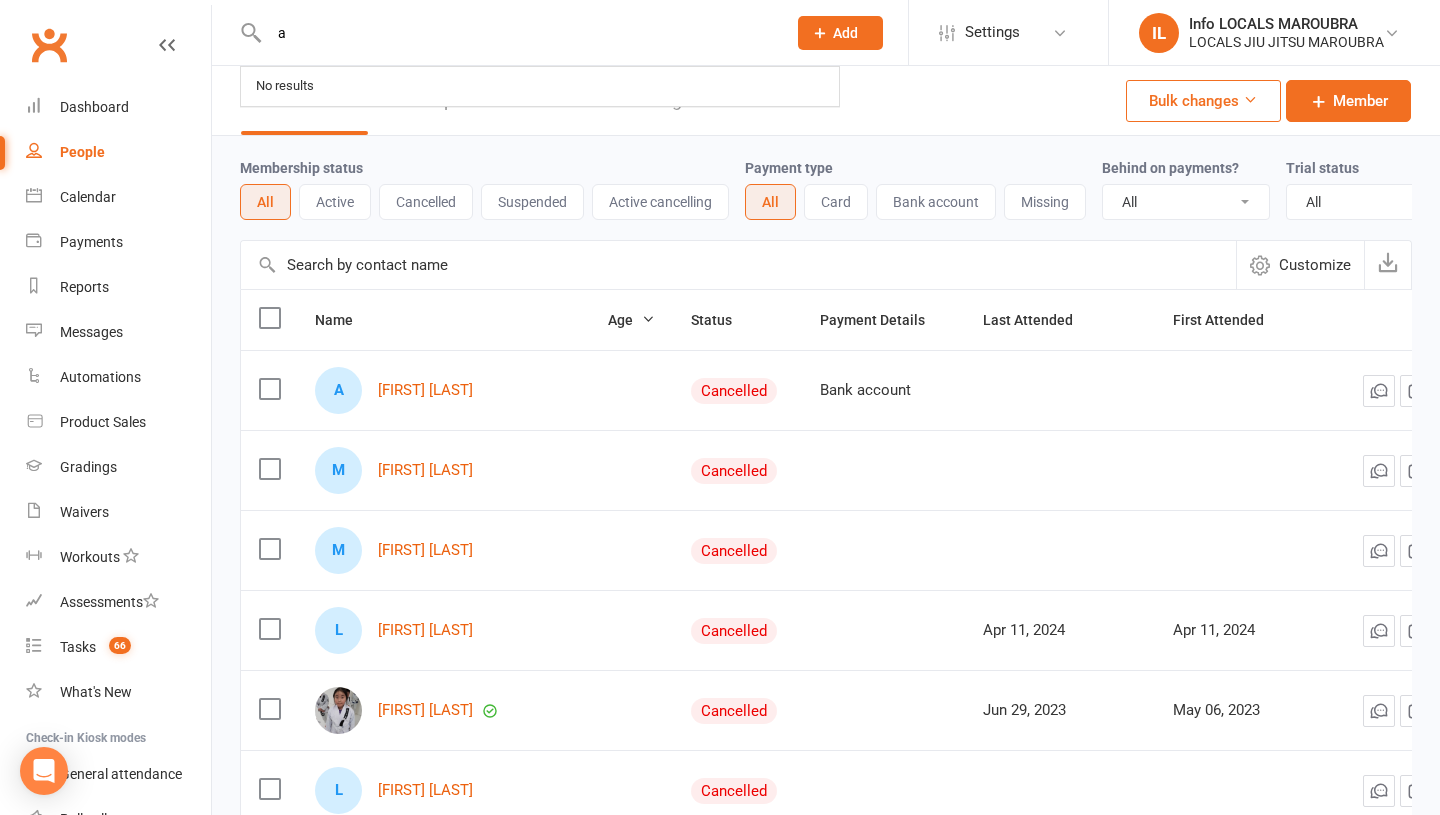 type on "a" 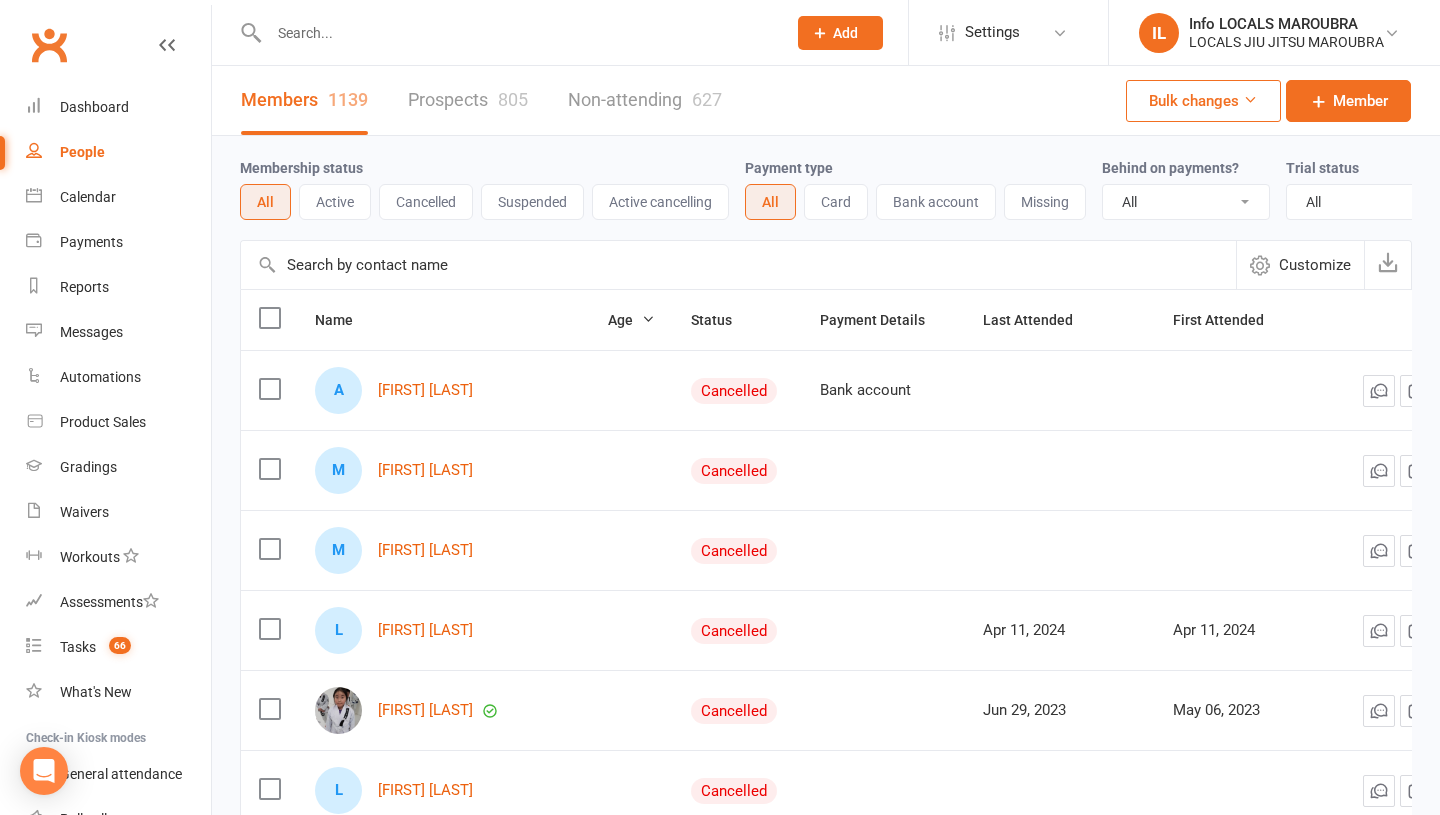 type on "s" 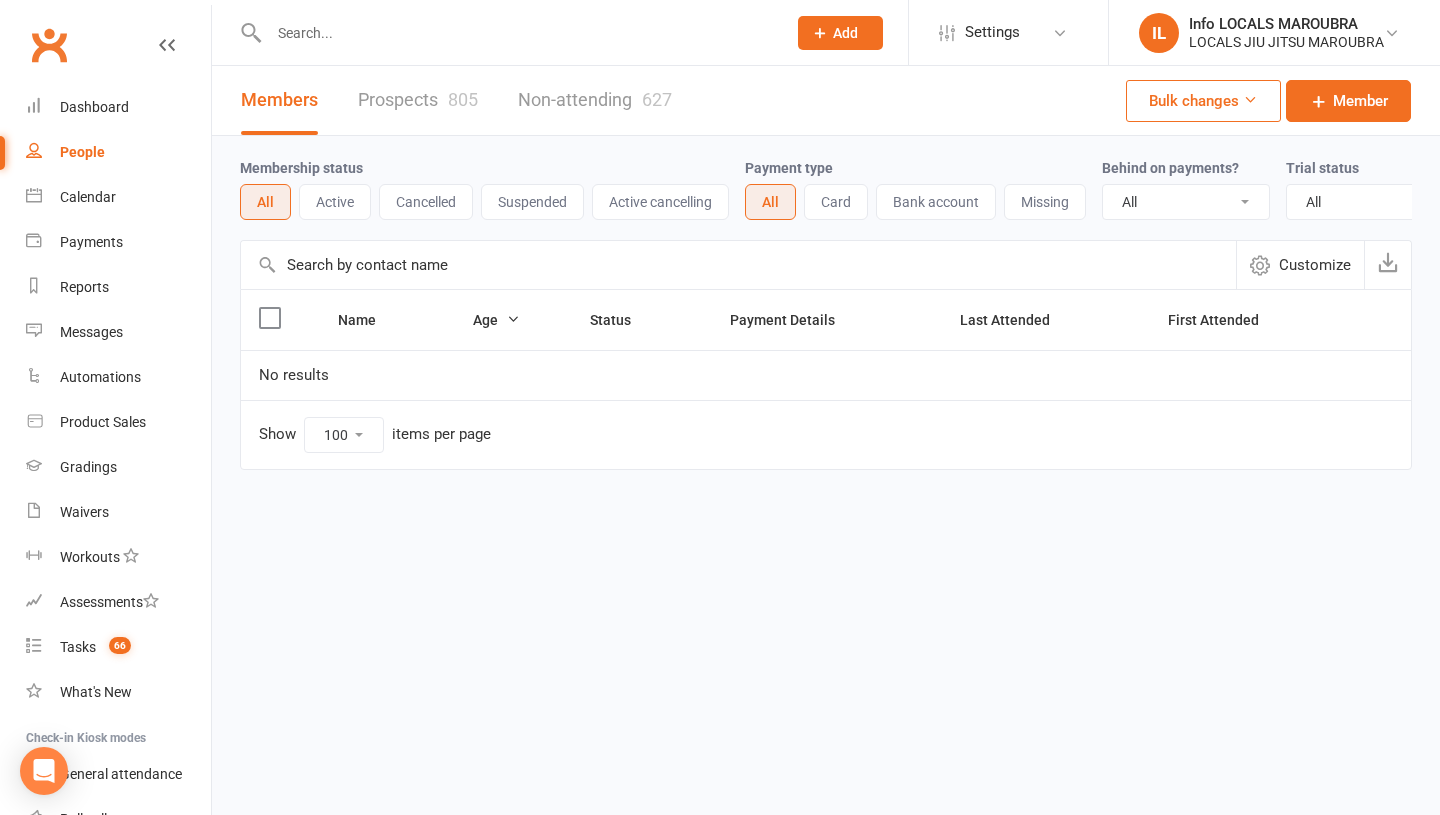 type on "a" 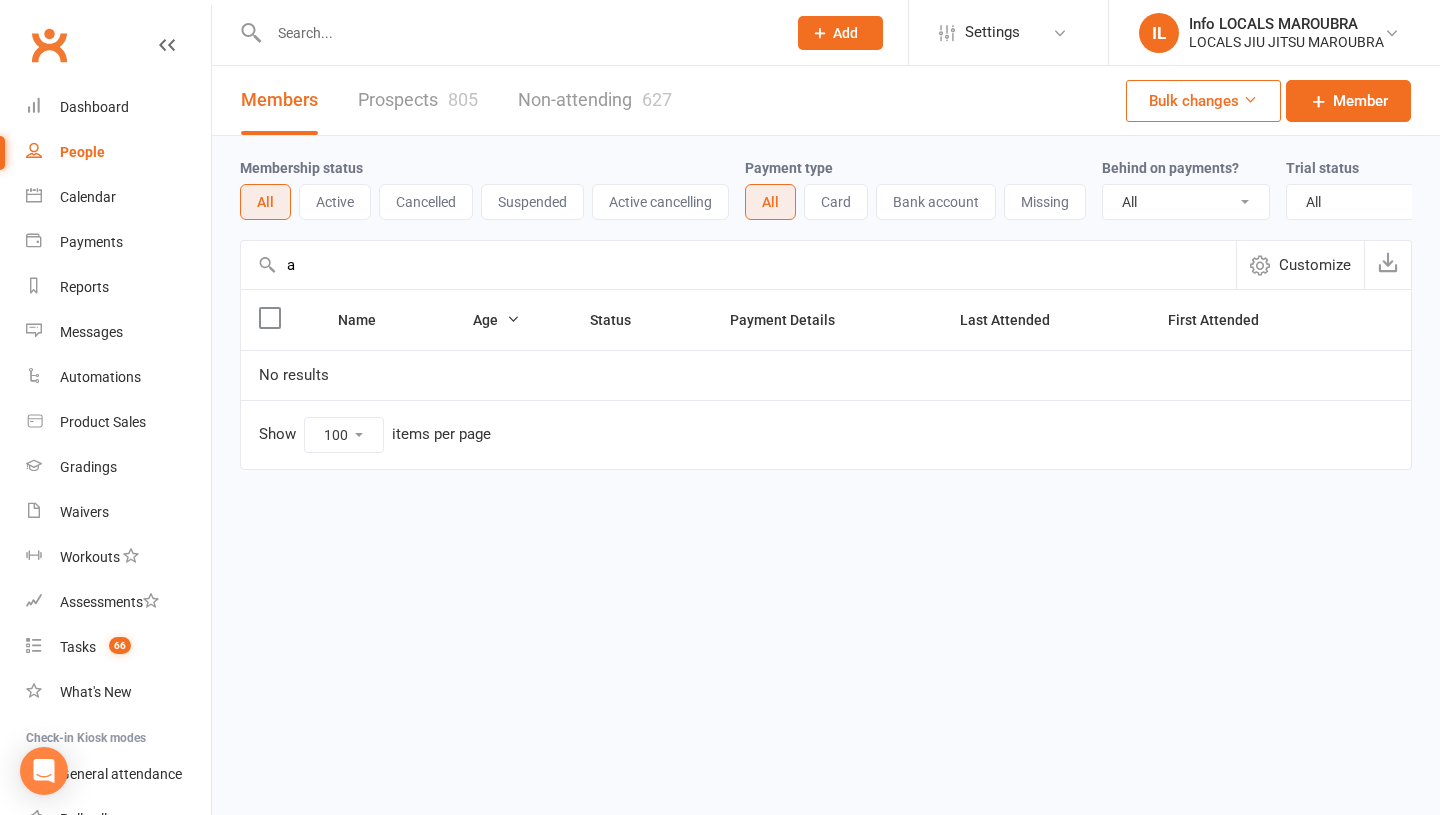 click on "a" at bounding box center [738, 265] 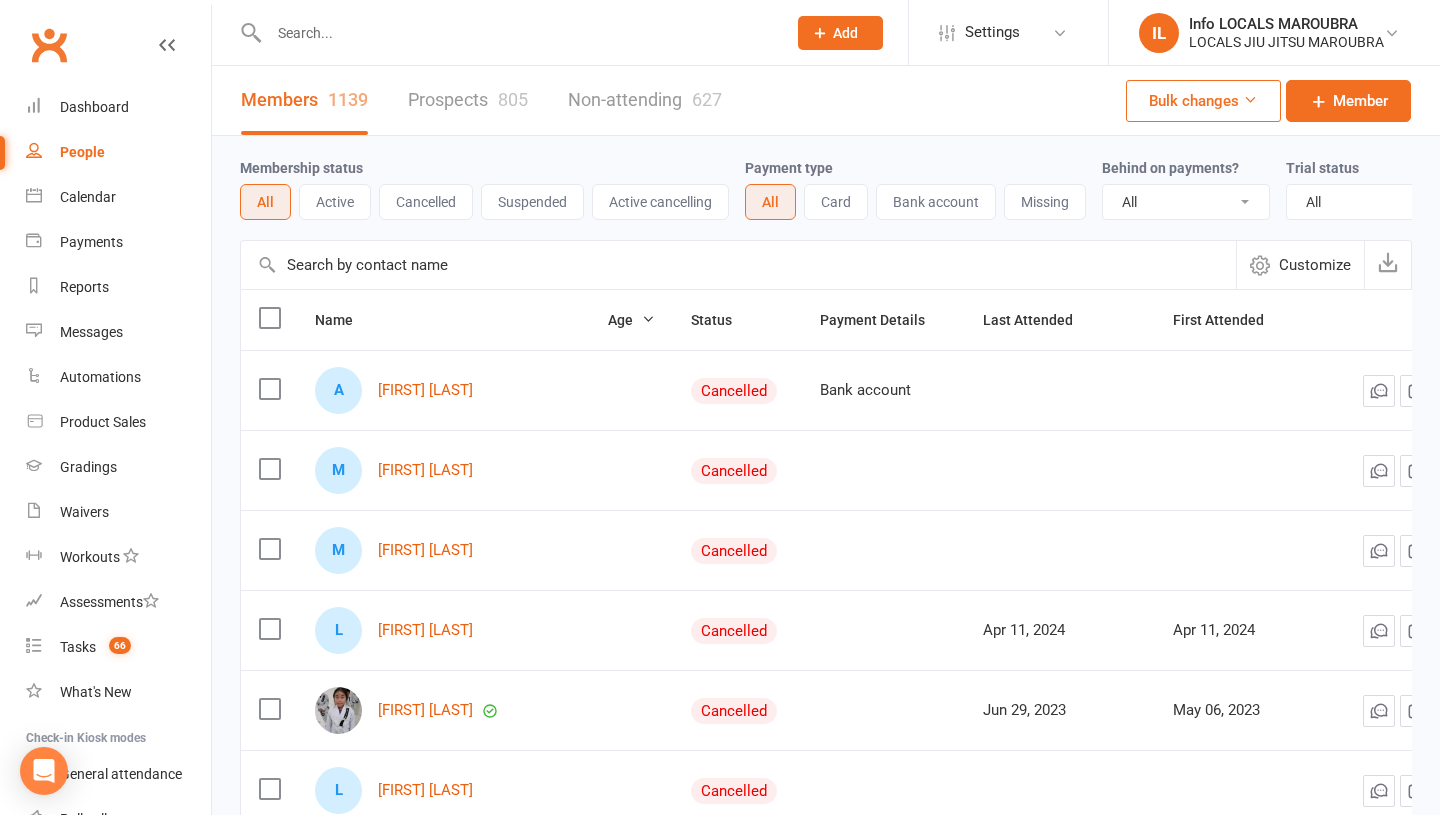 type on "a" 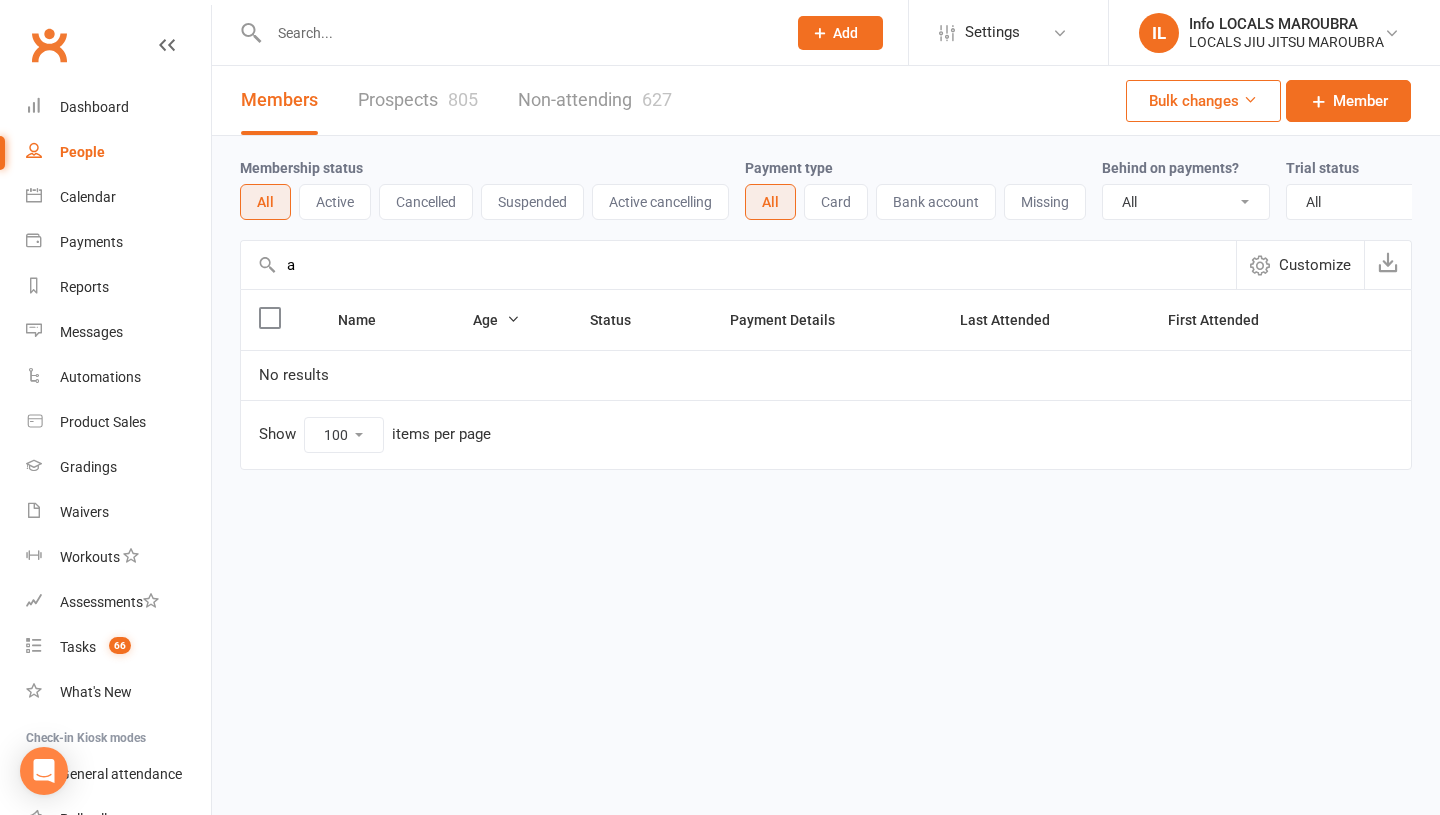 type 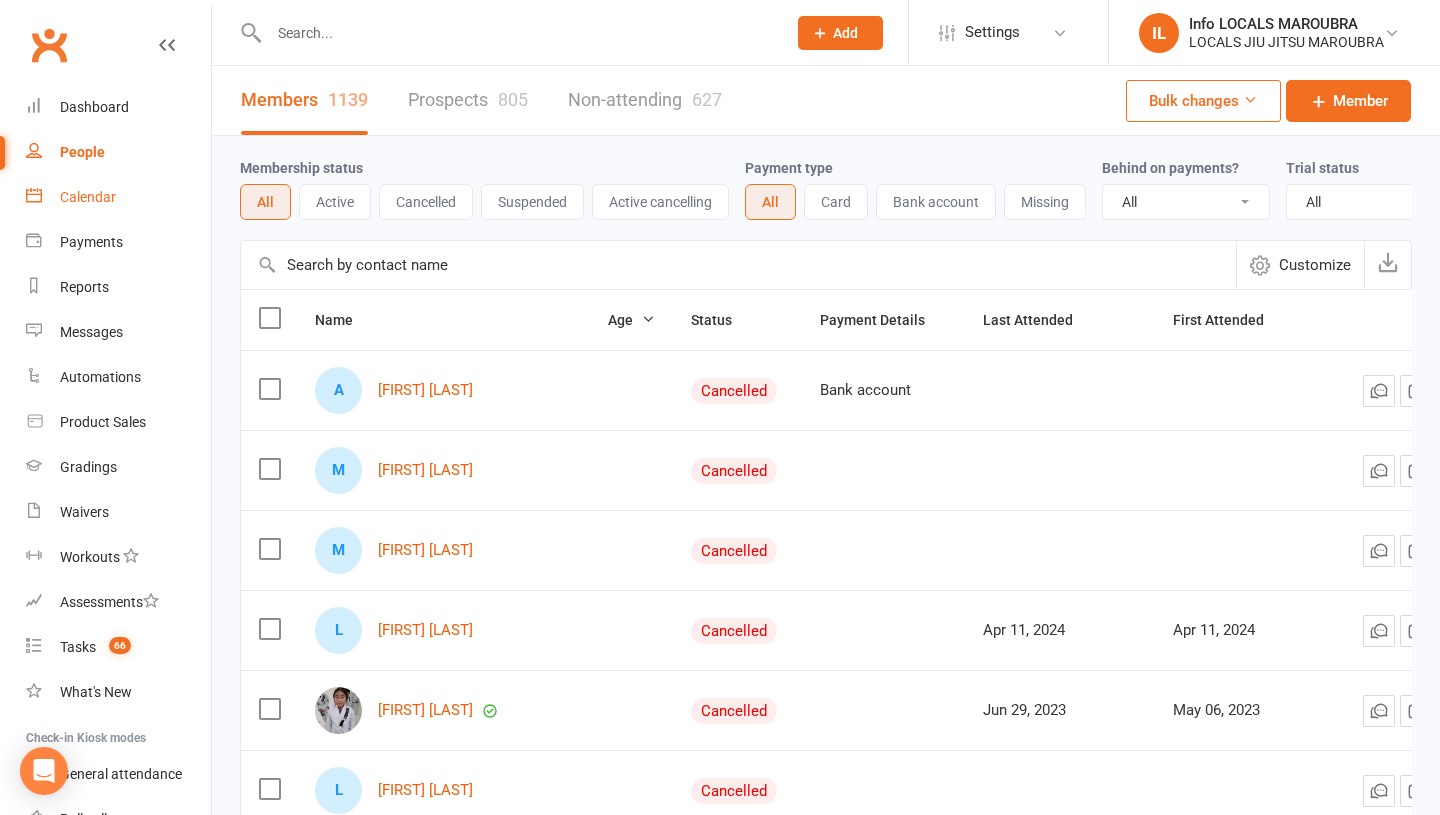 click on "Calendar" at bounding box center [88, 197] 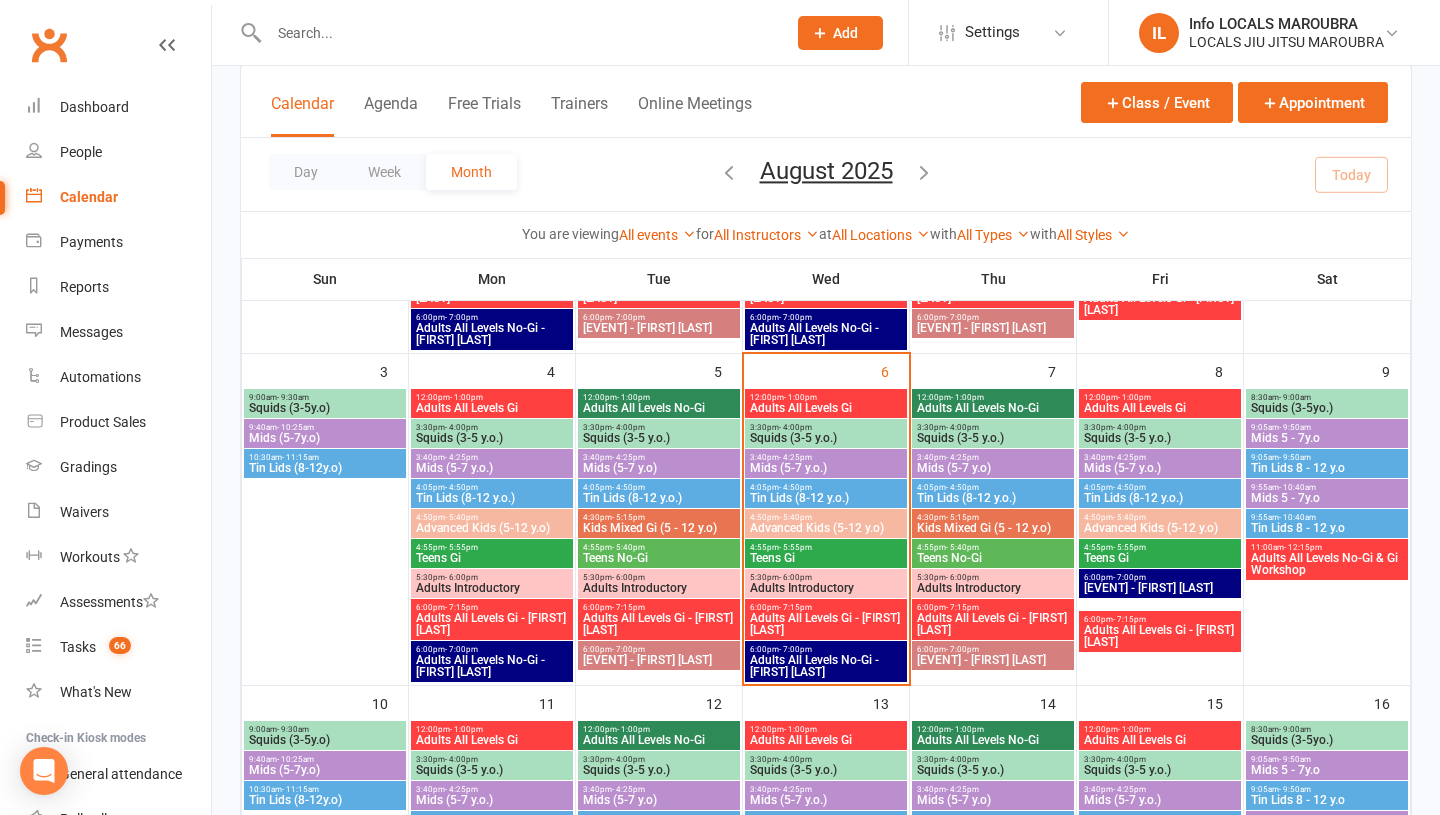 scroll, scrollTop: 461, scrollLeft: 0, axis: vertical 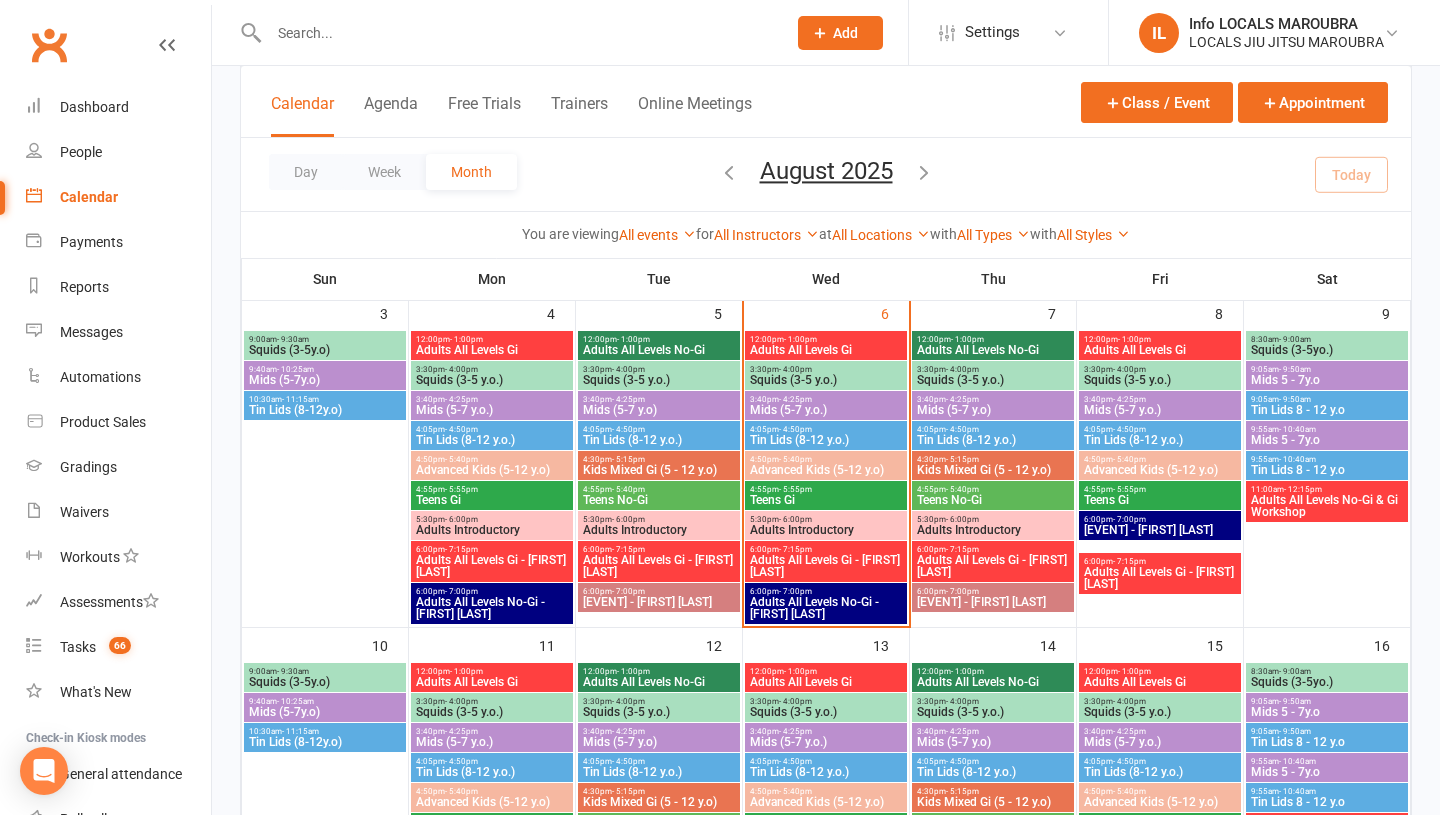 click on "Tin Lids (8-12y.o)" at bounding box center [325, 410] 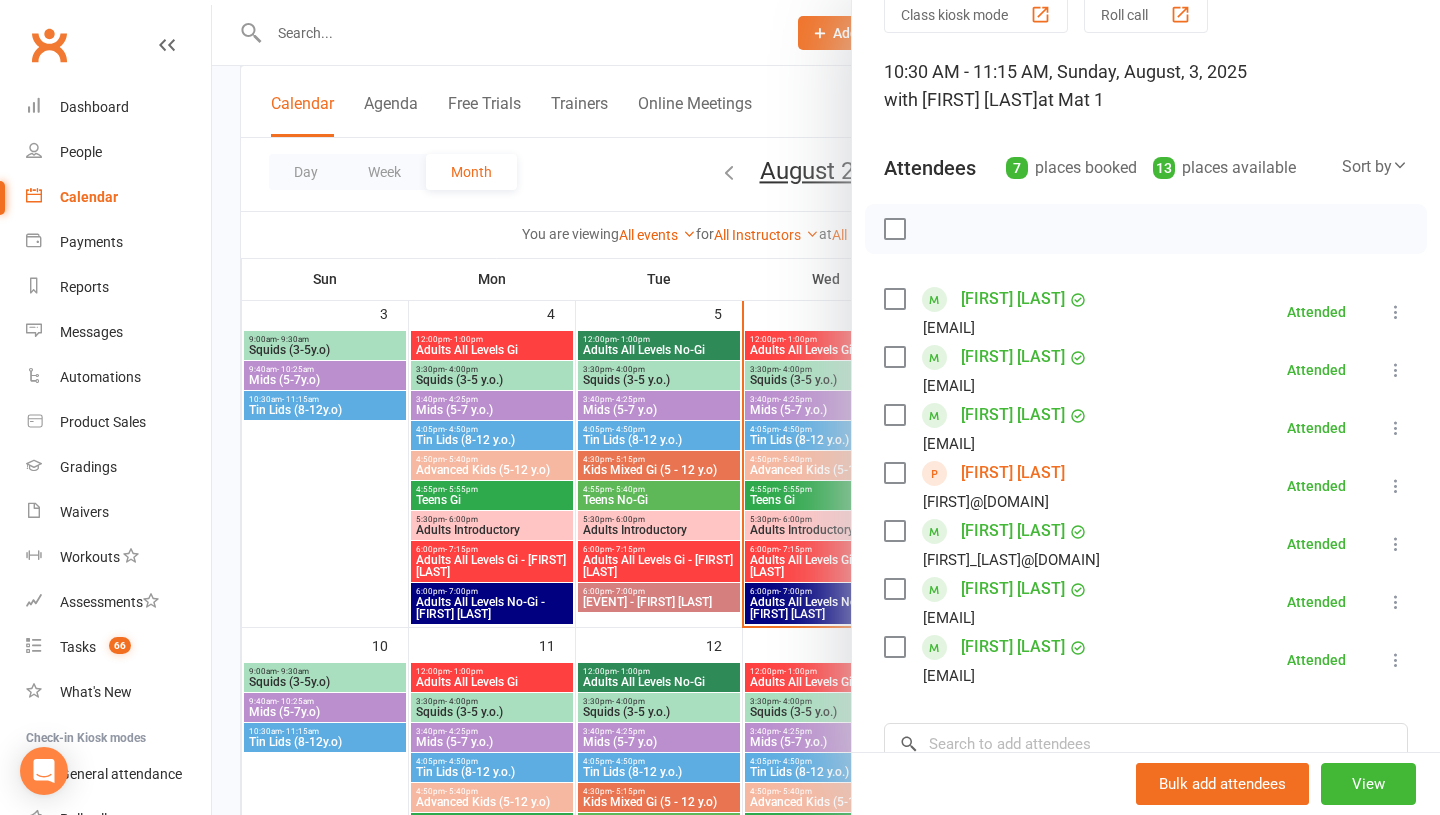 scroll, scrollTop: 90, scrollLeft: 0, axis: vertical 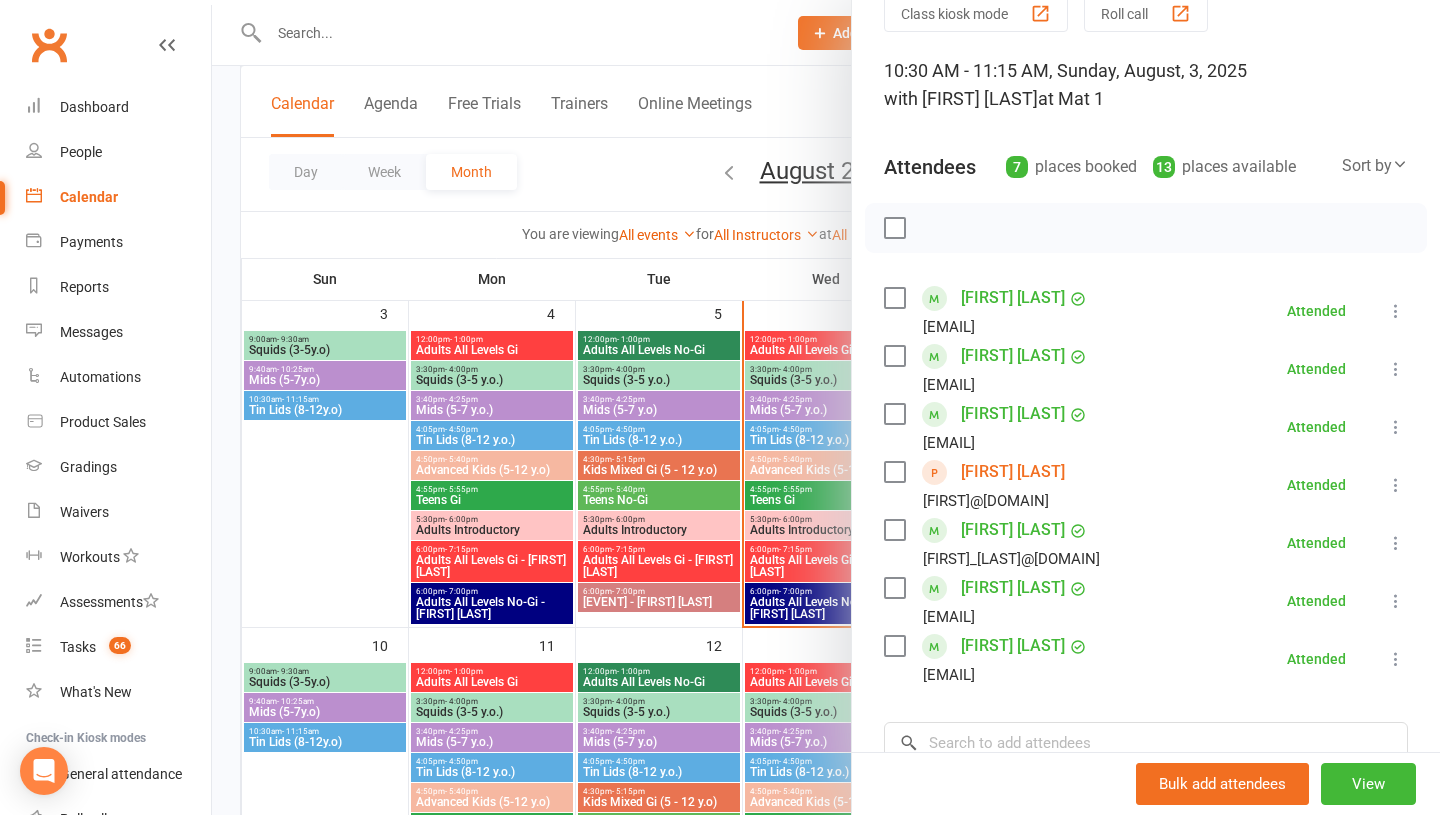 click at bounding box center (826, 407) 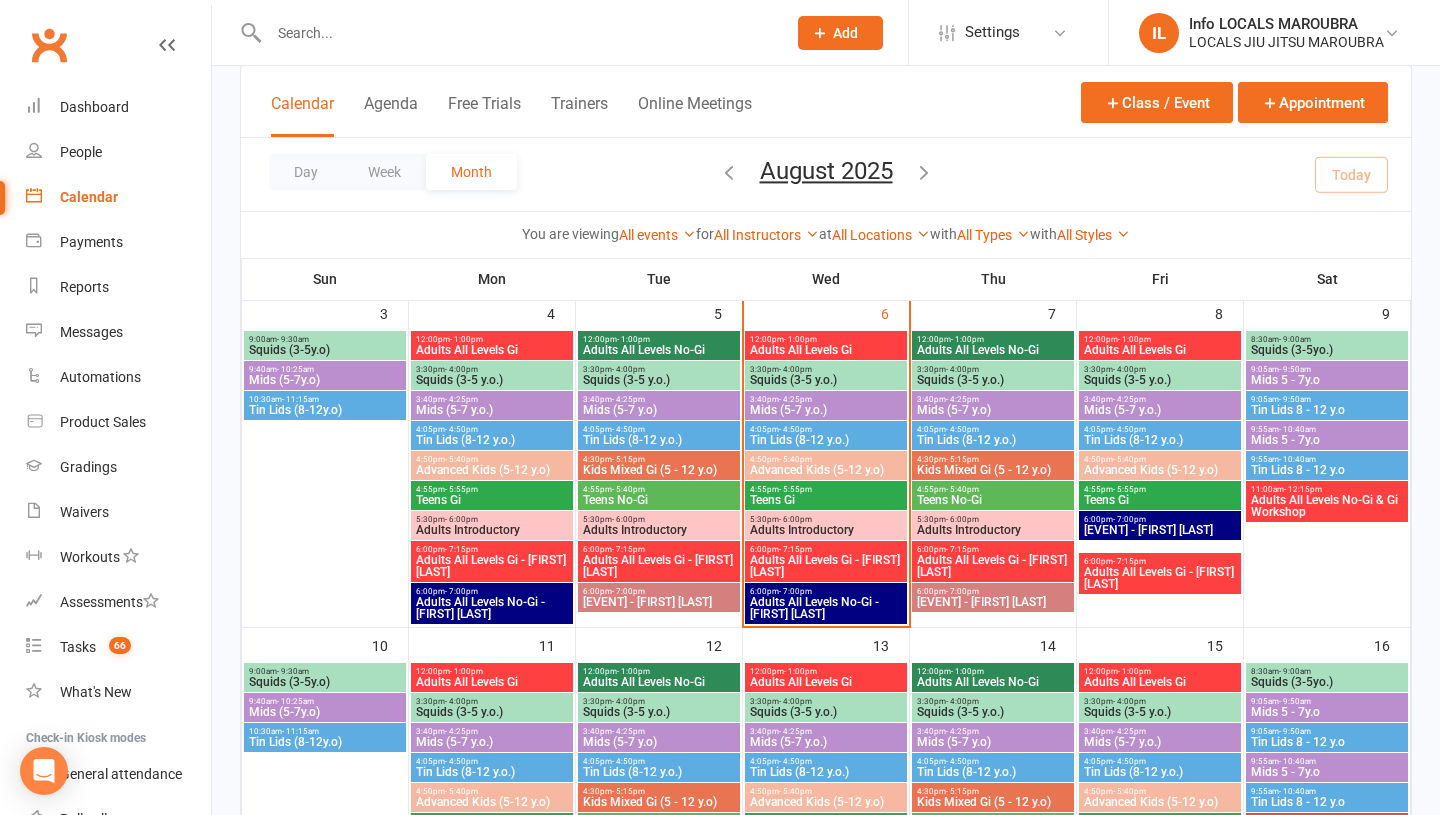 click on "Tin Lids (8-12 y.o.)" at bounding box center [659, 440] 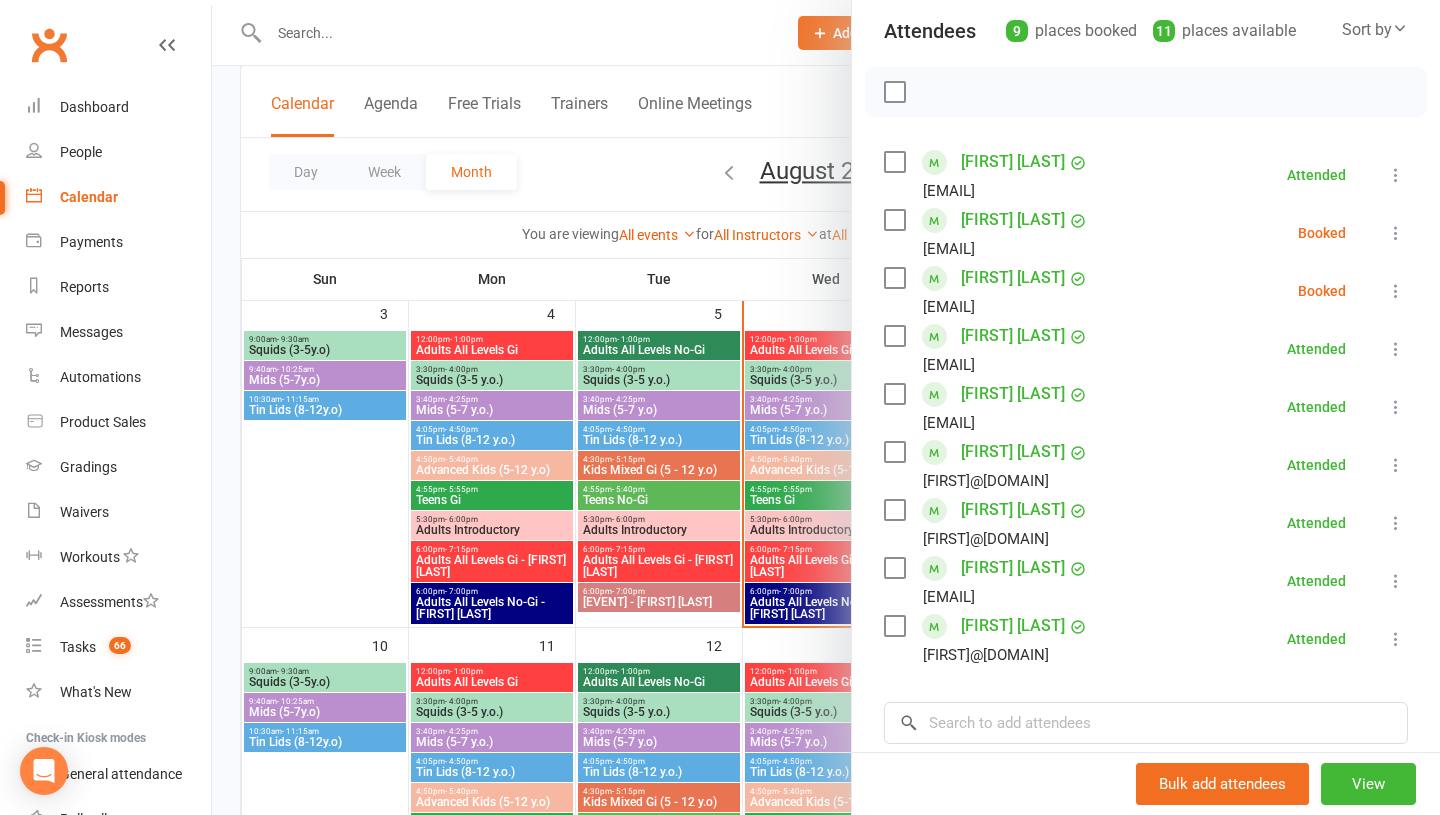 scroll, scrollTop: 227, scrollLeft: 0, axis: vertical 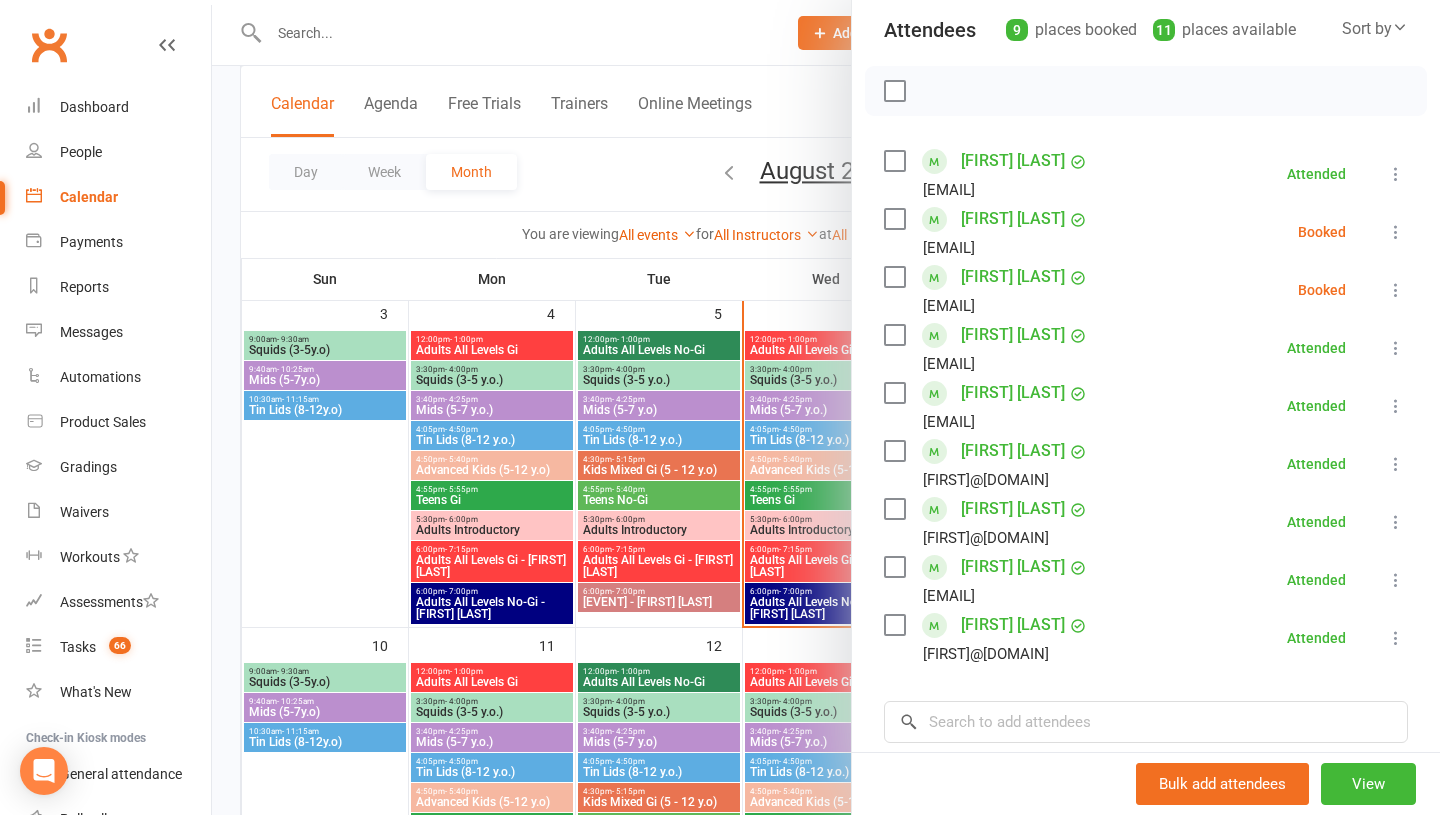 click at bounding box center [826, 407] 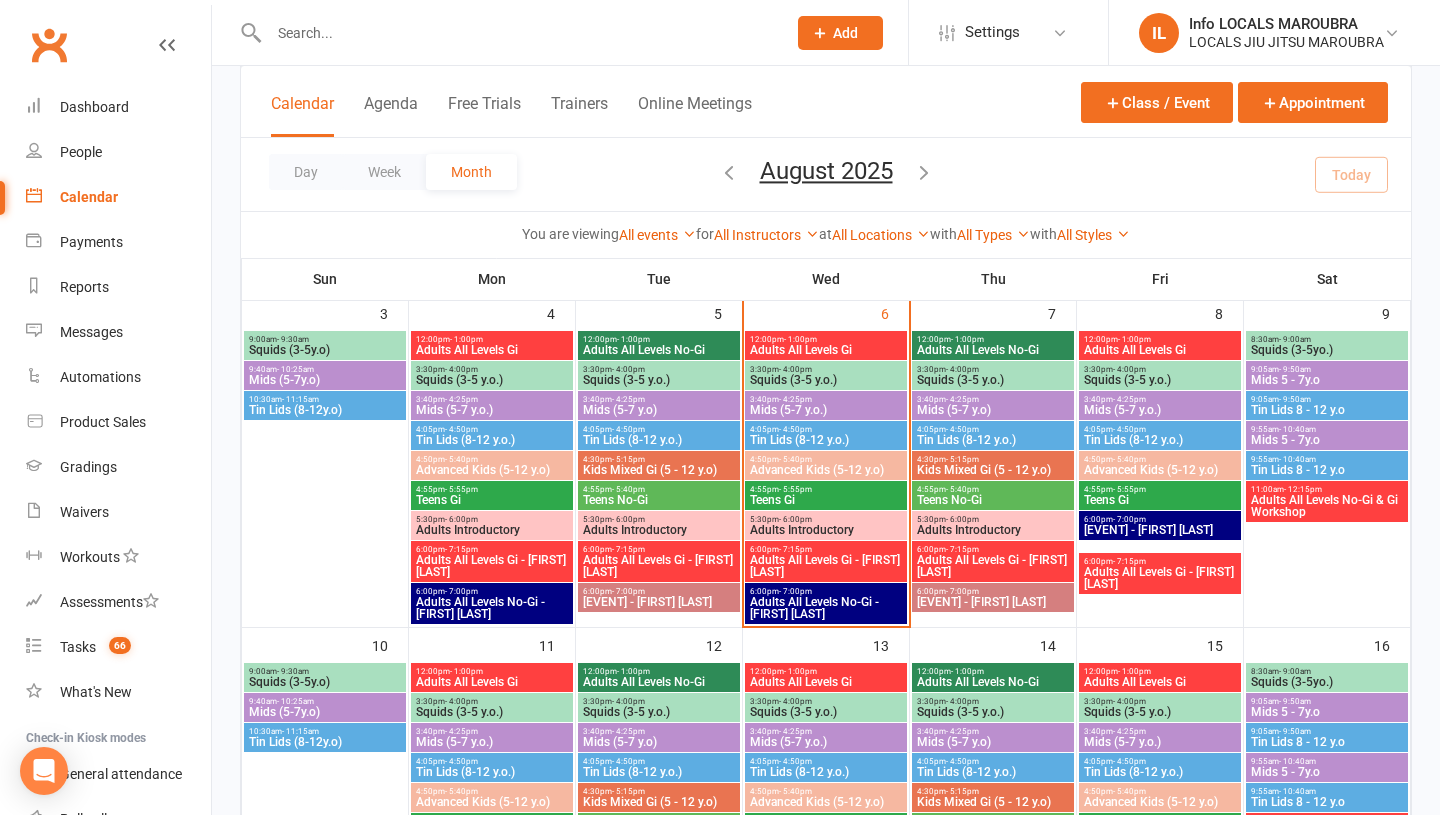 click on "Tin Lids (8-12 y.o.)" at bounding box center (659, 440) 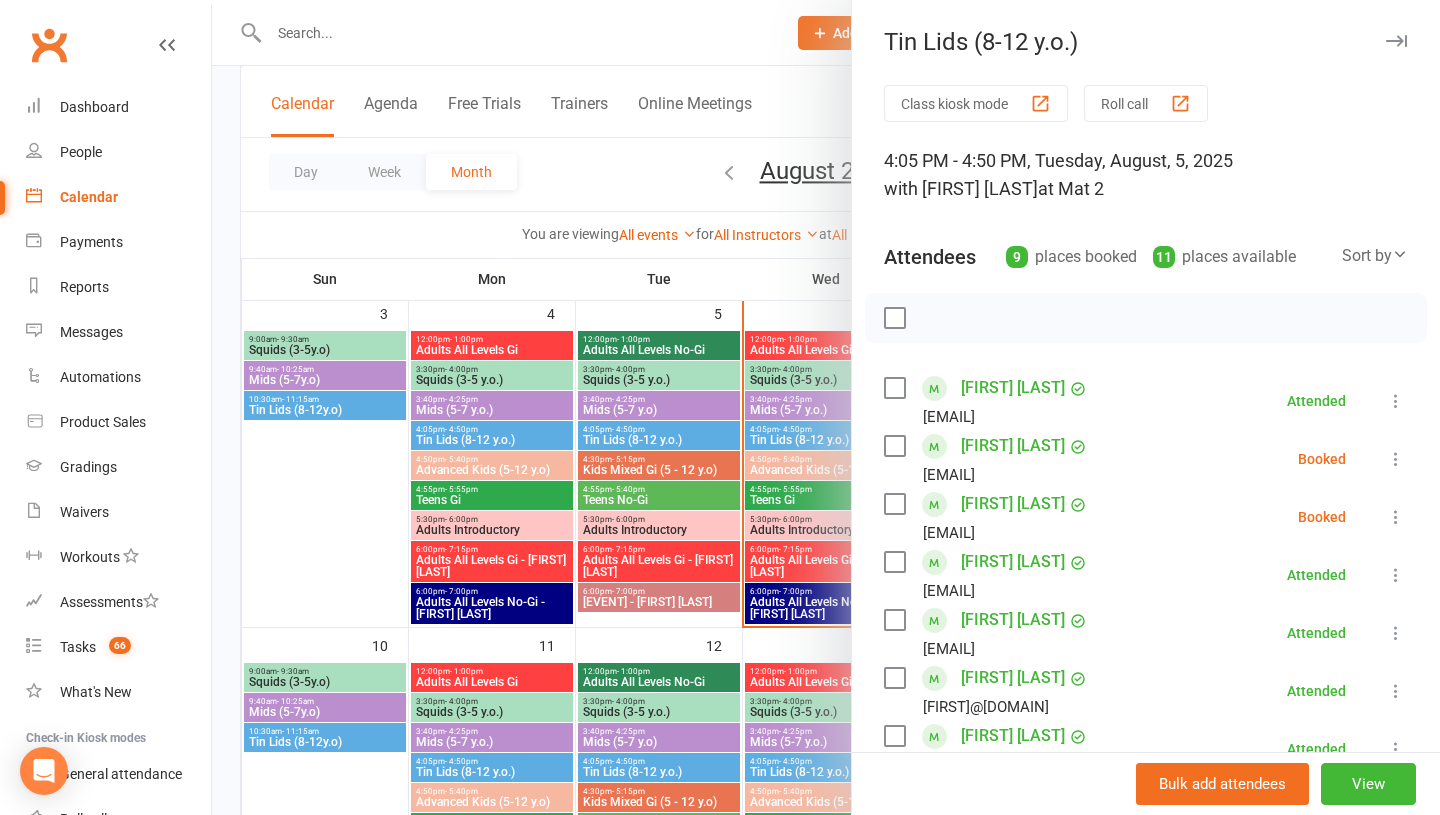 click on "[FIRST] [LAST]" at bounding box center (1013, 388) 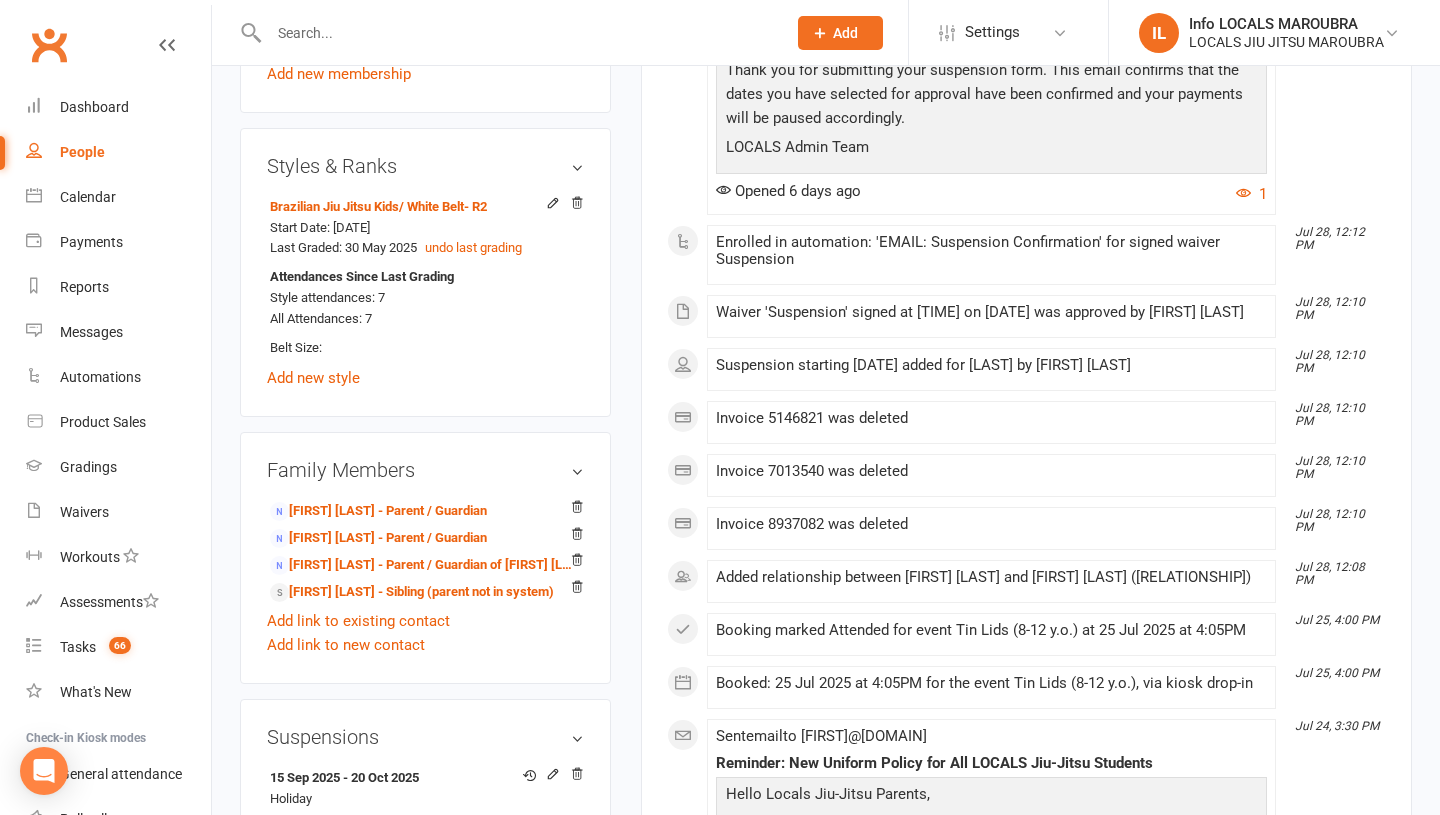 scroll, scrollTop: 1127, scrollLeft: 0, axis: vertical 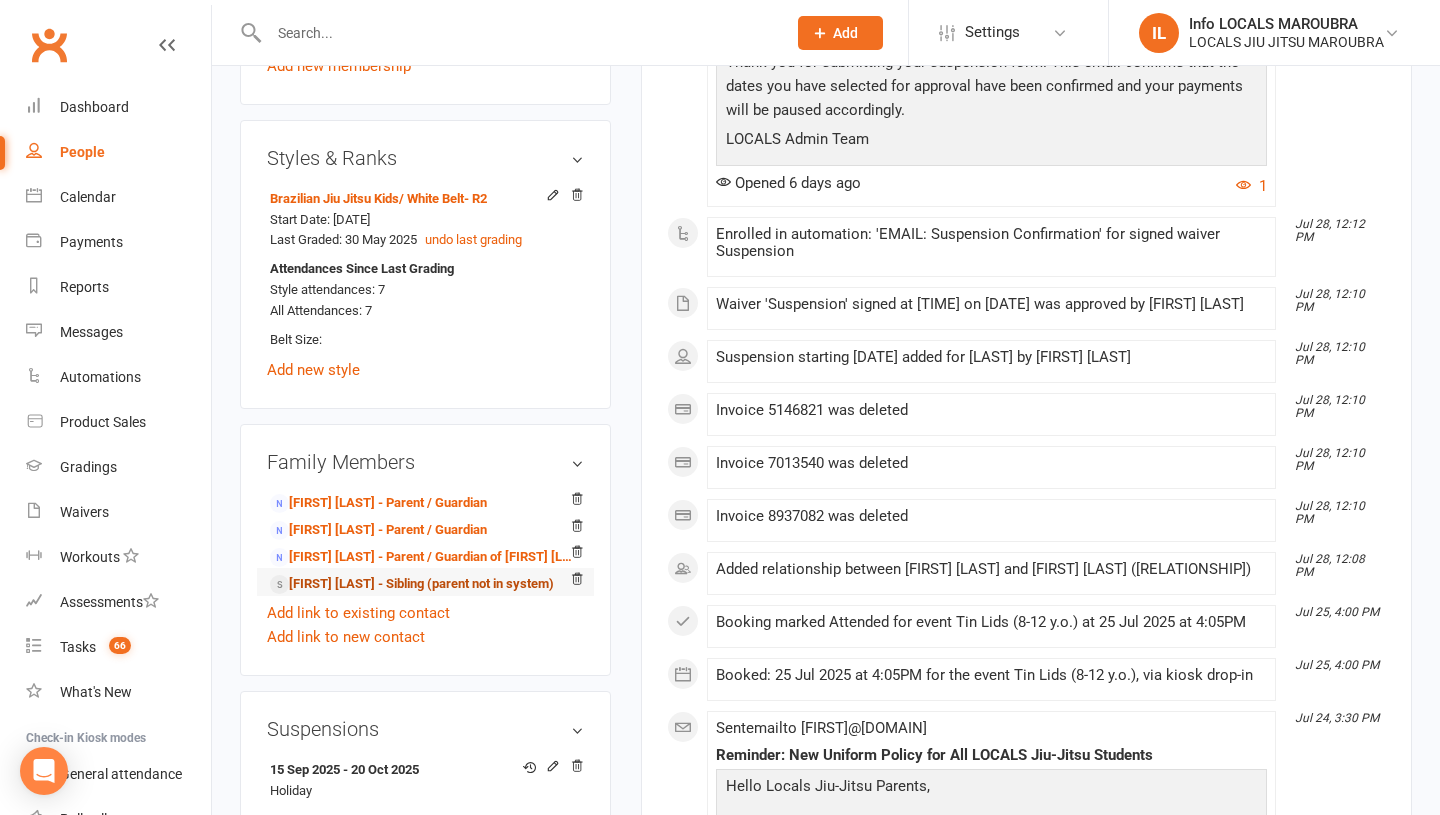 click on "[FIRST] [LAST] - Sibling (parent not in system)" at bounding box center (412, 584) 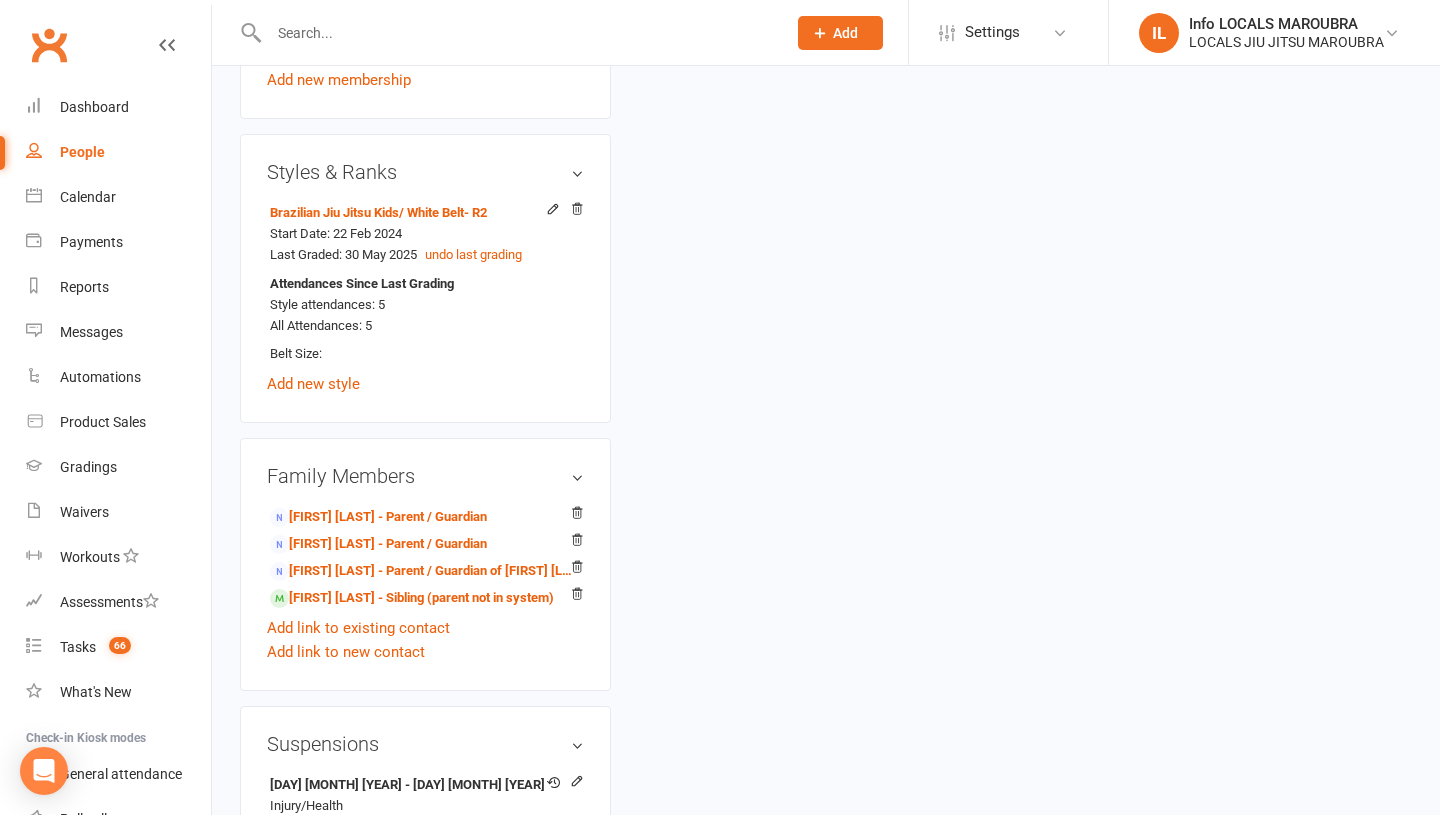 scroll, scrollTop: 0, scrollLeft: 0, axis: both 